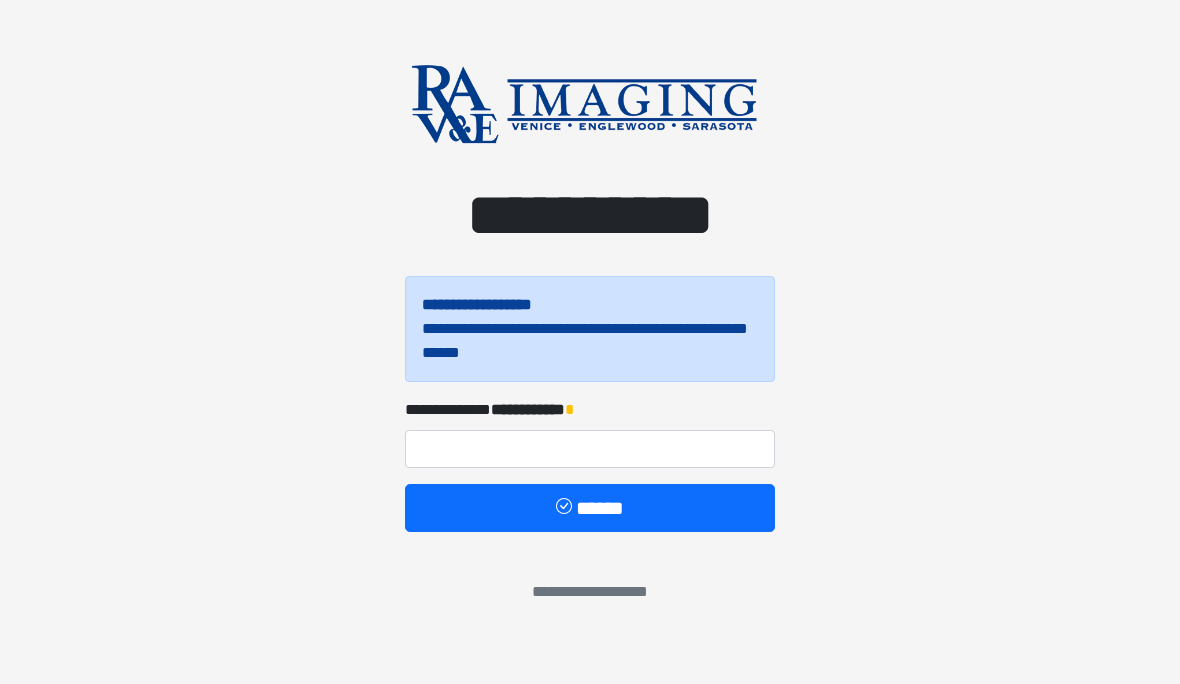 scroll, scrollTop: 0, scrollLeft: 0, axis: both 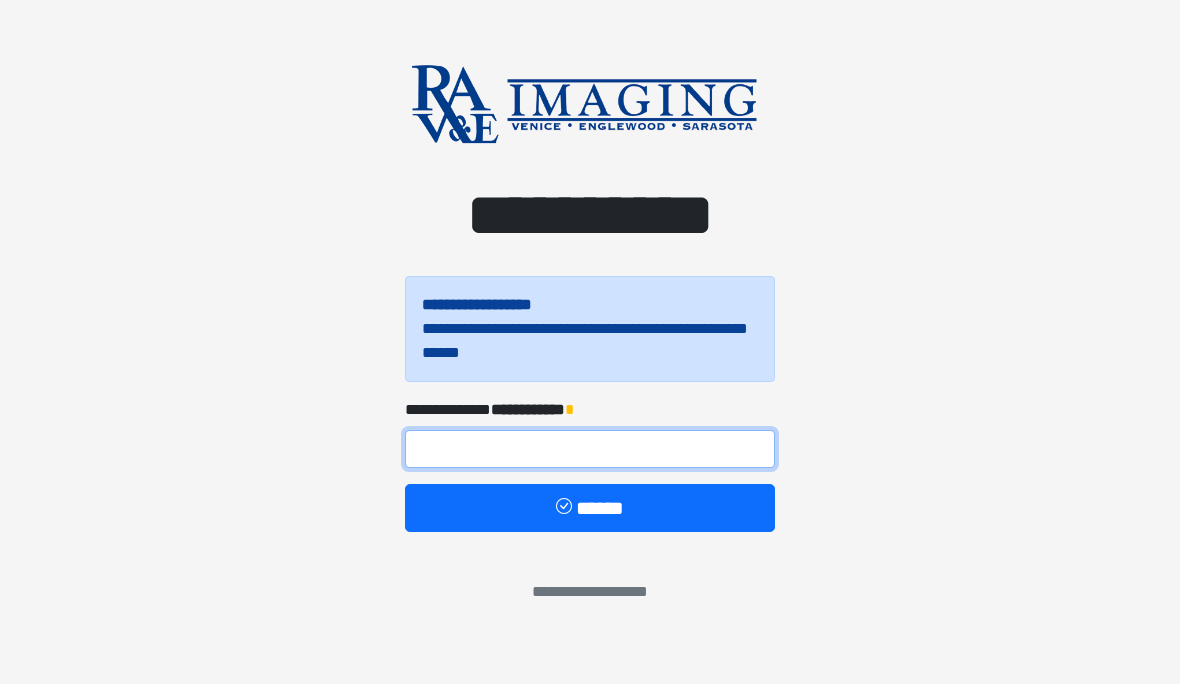 click at bounding box center (590, 449) 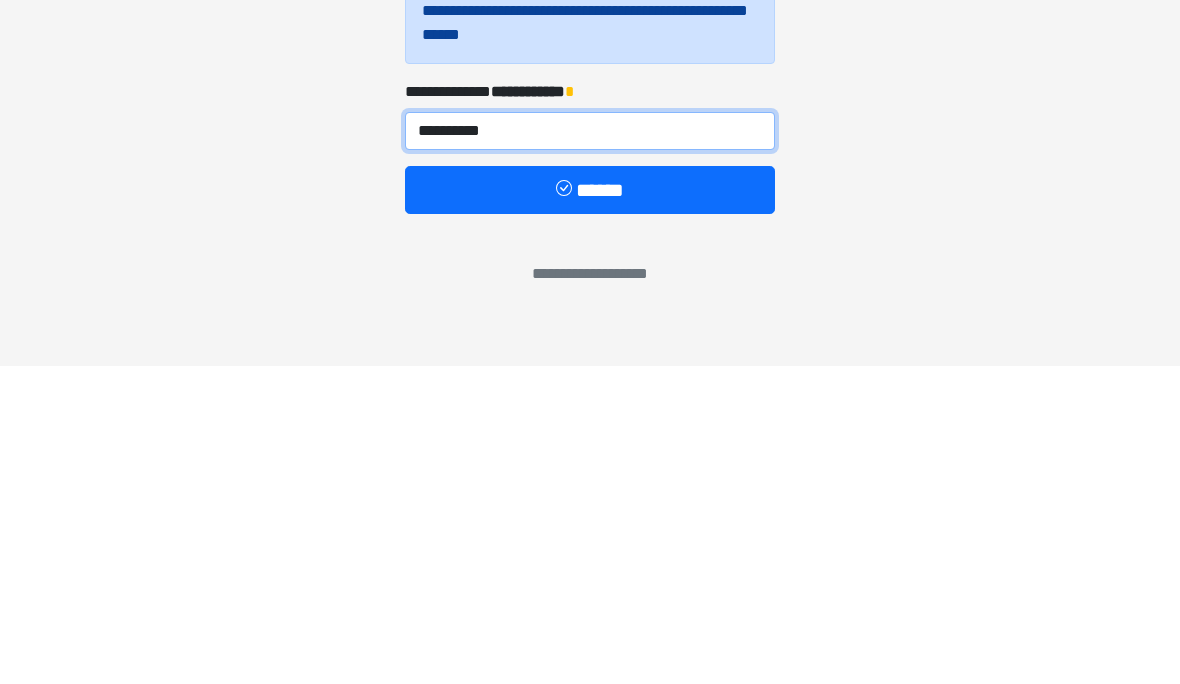 type on "**********" 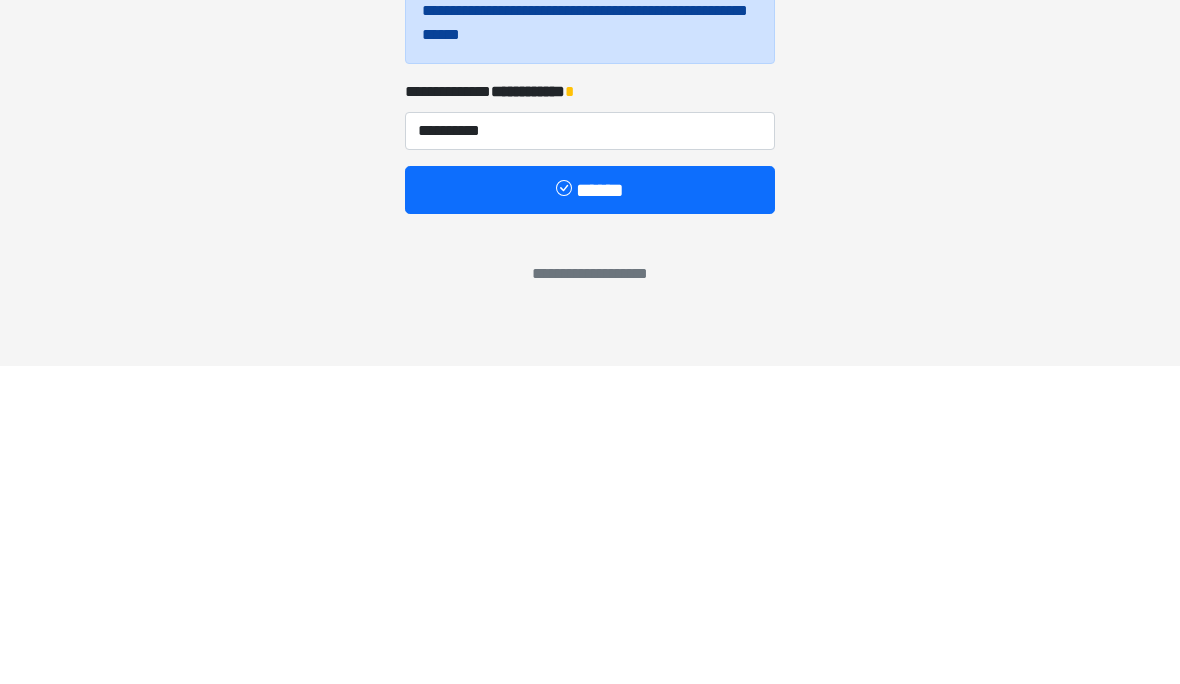 click on "******" at bounding box center [590, 508] 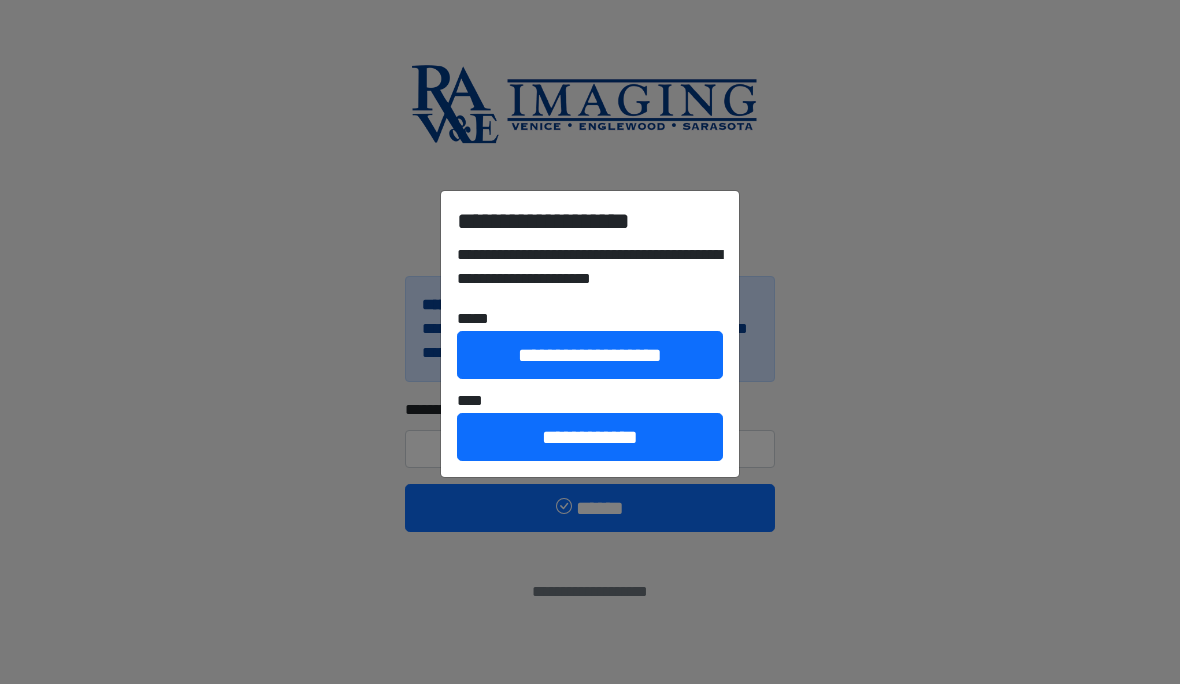 click on "**********" at bounding box center [590, 437] 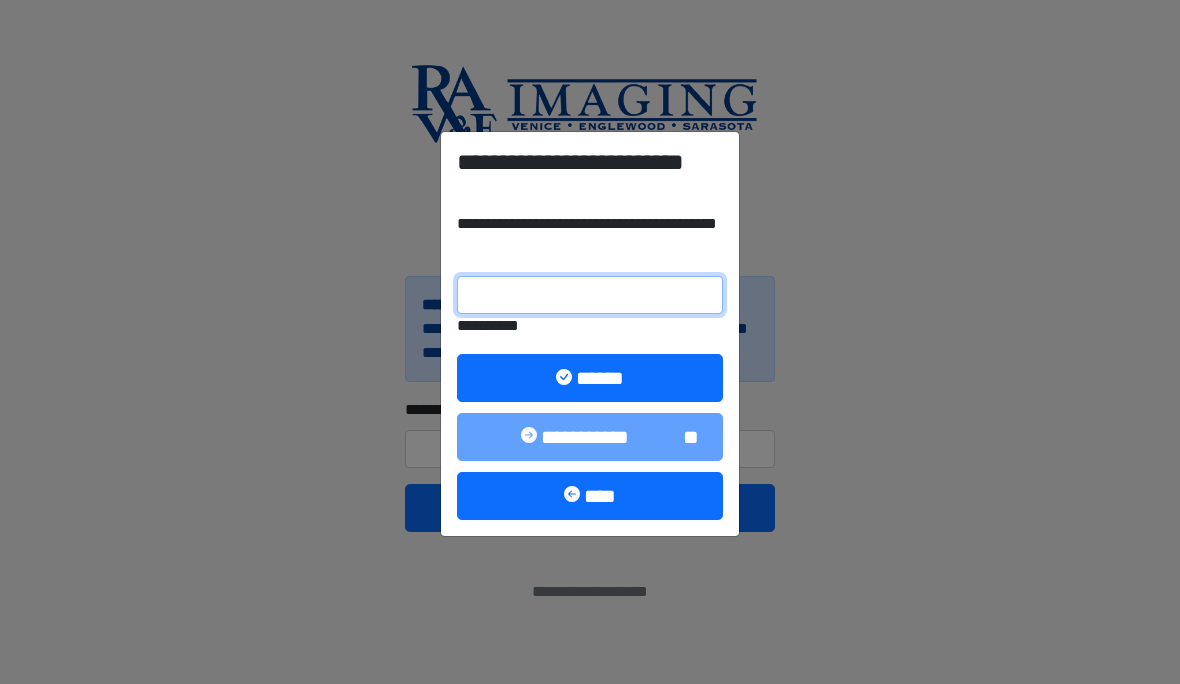 click on "**********" at bounding box center [590, 295] 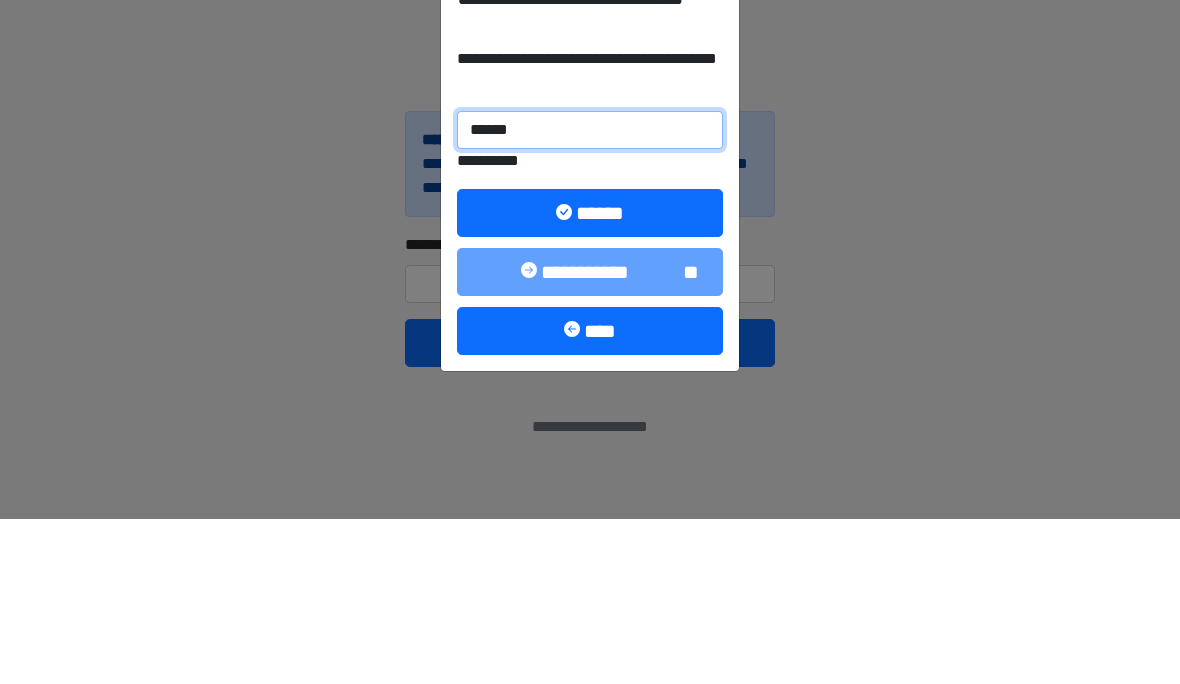 type on "******" 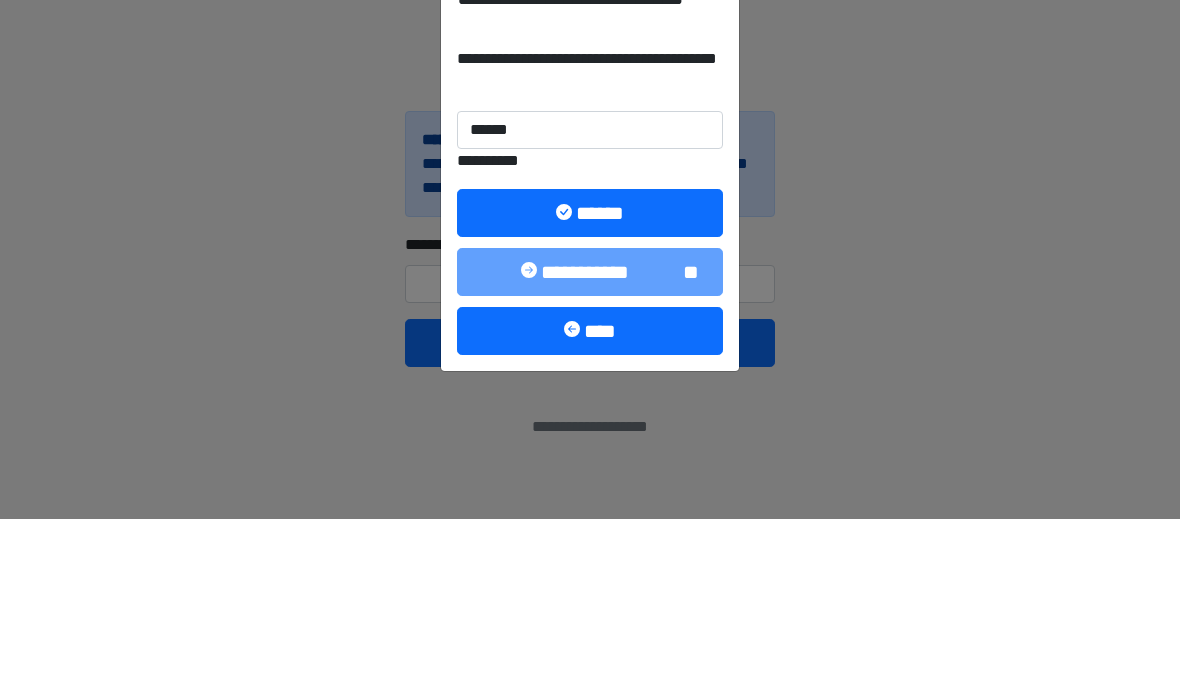 click on "******" at bounding box center [590, 378] 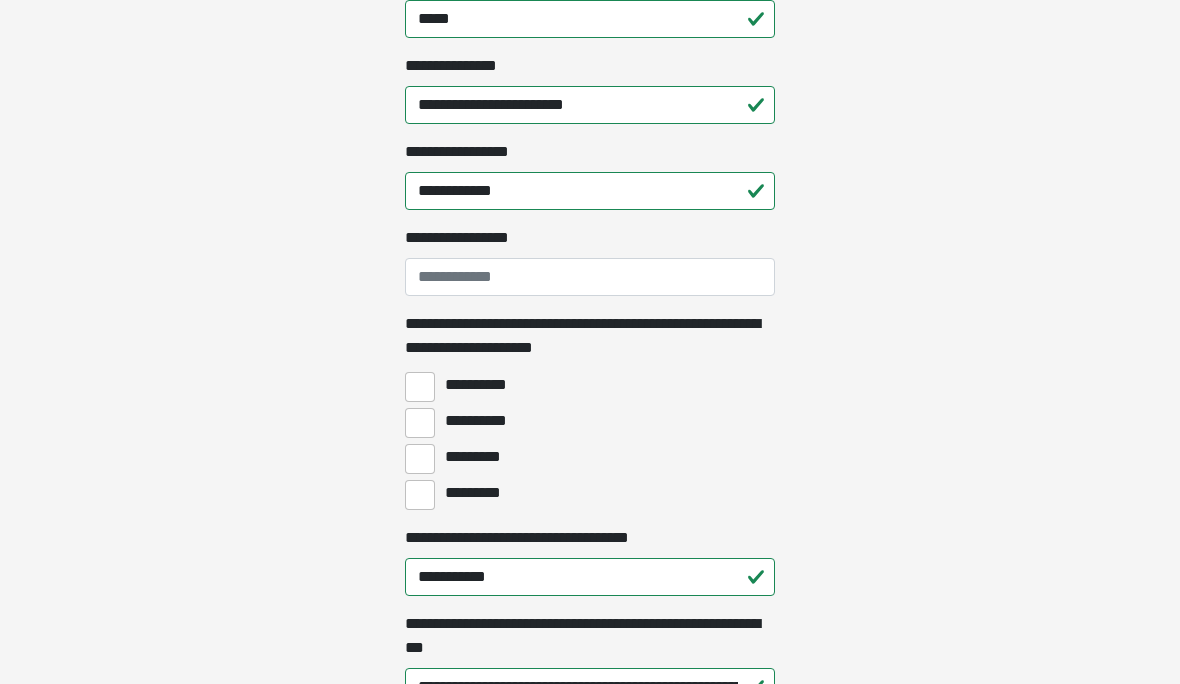 scroll, scrollTop: 1321, scrollLeft: 0, axis: vertical 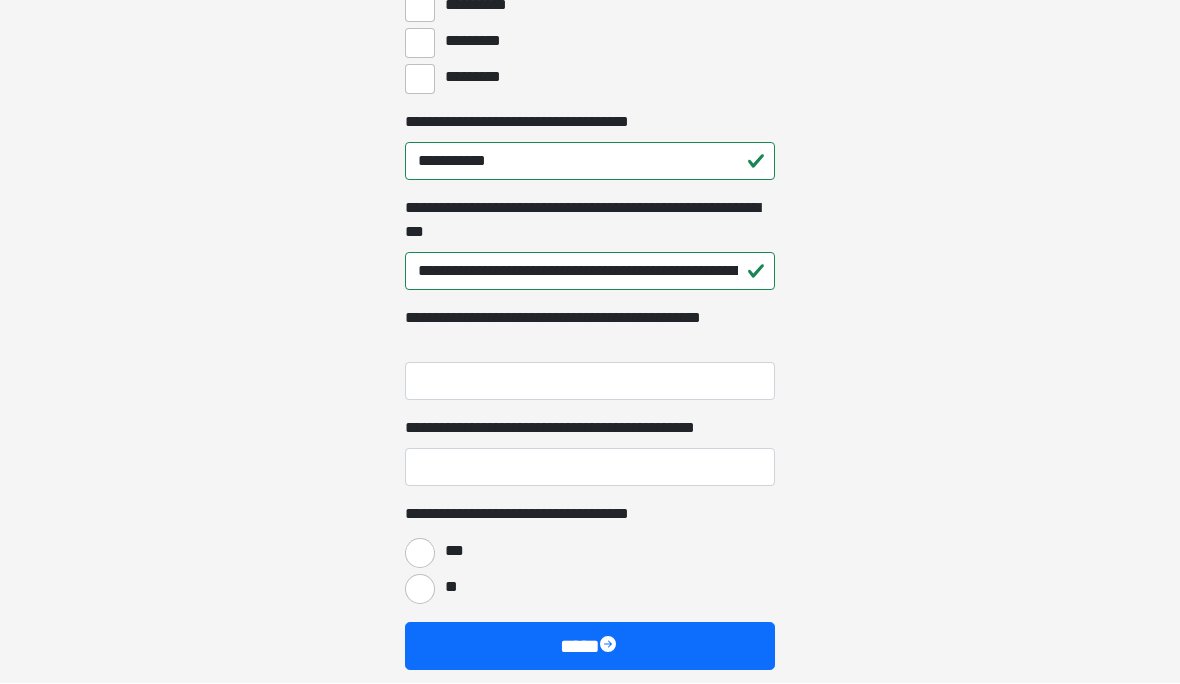 click on "***" at bounding box center (420, 554) 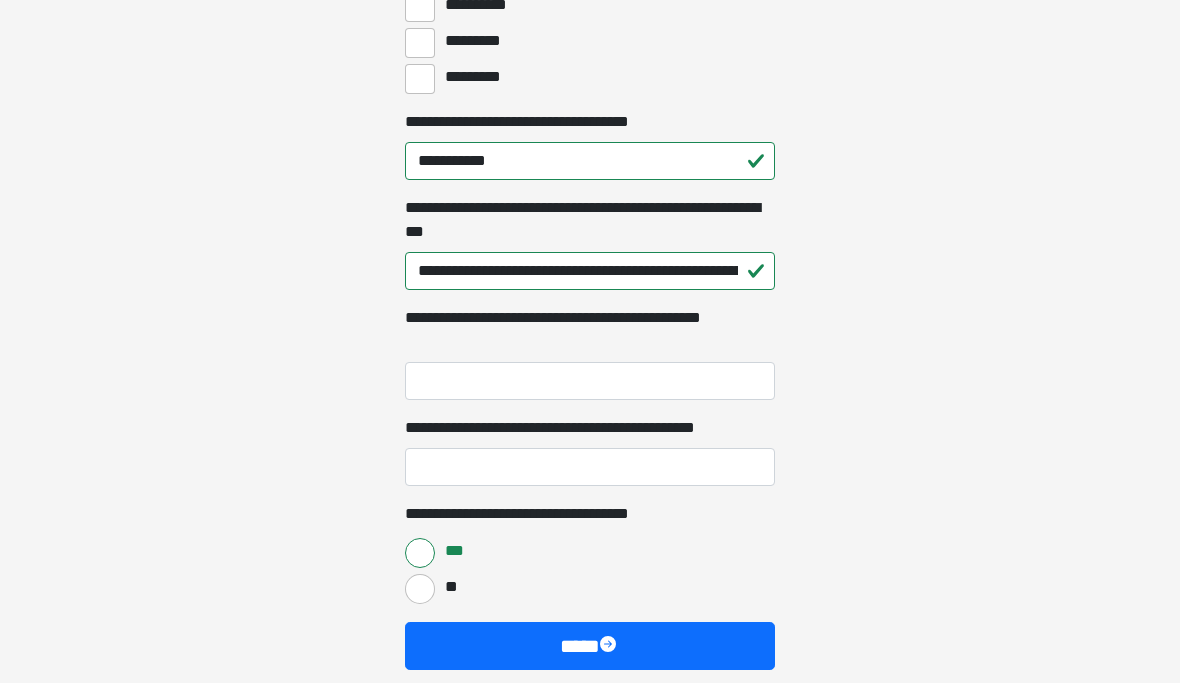 click on "****" at bounding box center [590, 647] 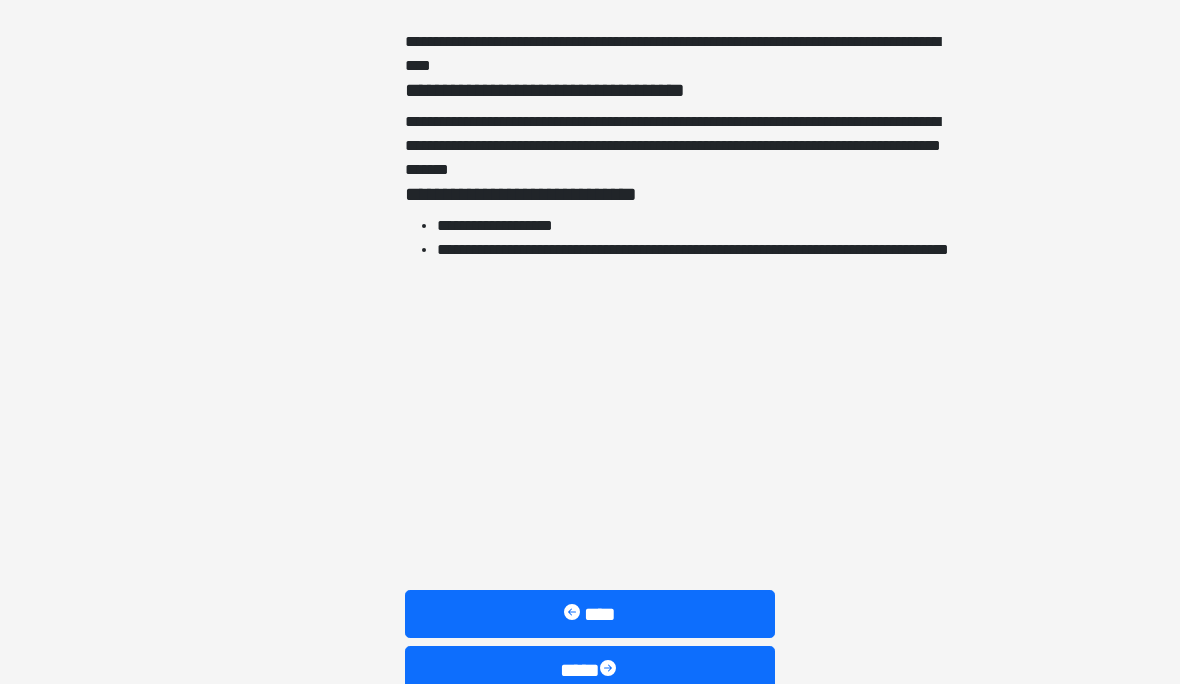 scroll, scrollTop: 4516, scrollLeft: 0, axis: vertical 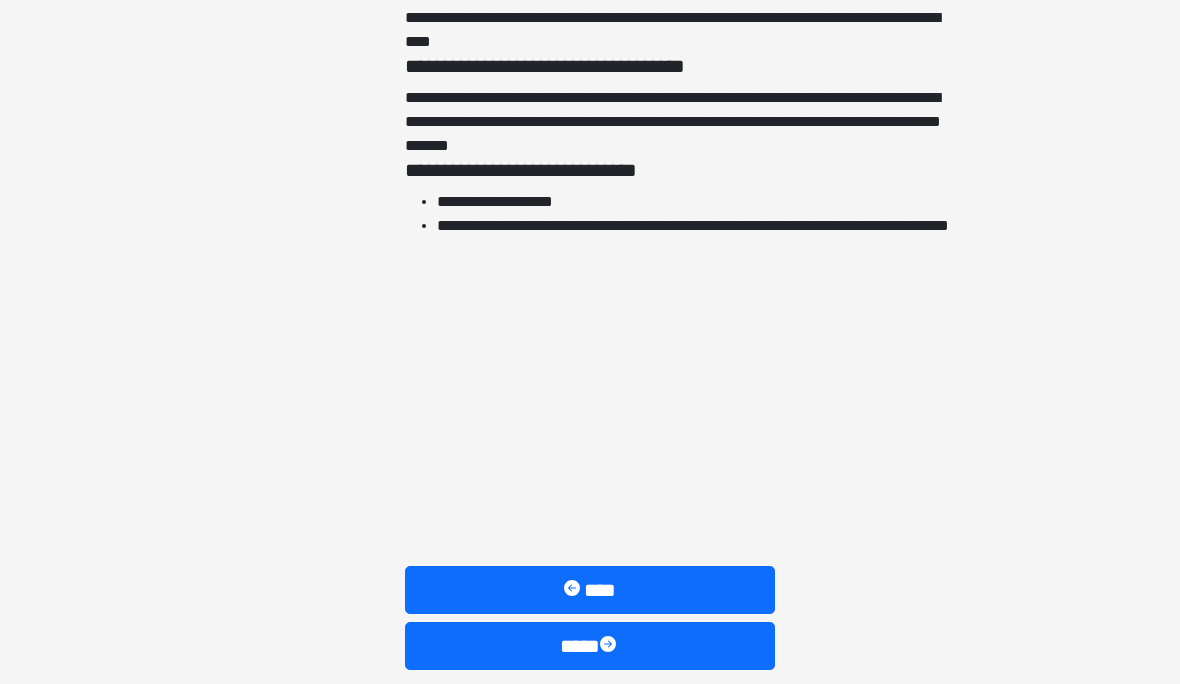 click on "****" at bounding box center [590, 647] 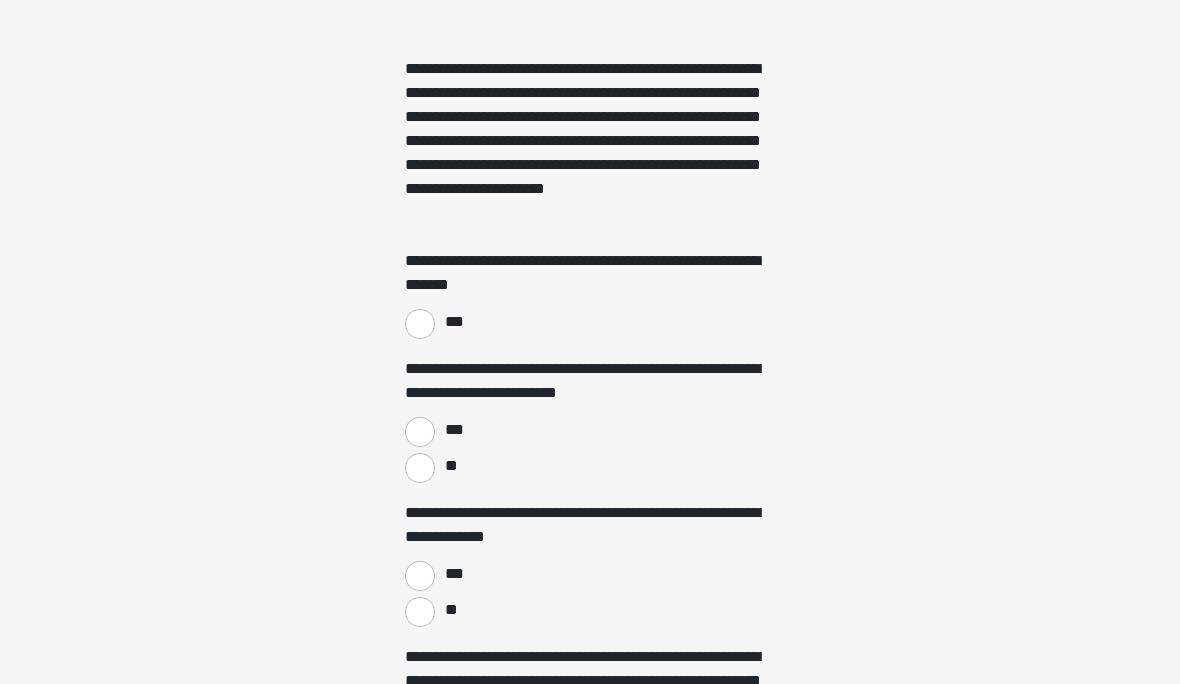 scroll, scrollTop: 1350, scrollLeft: 0, axis: vertical 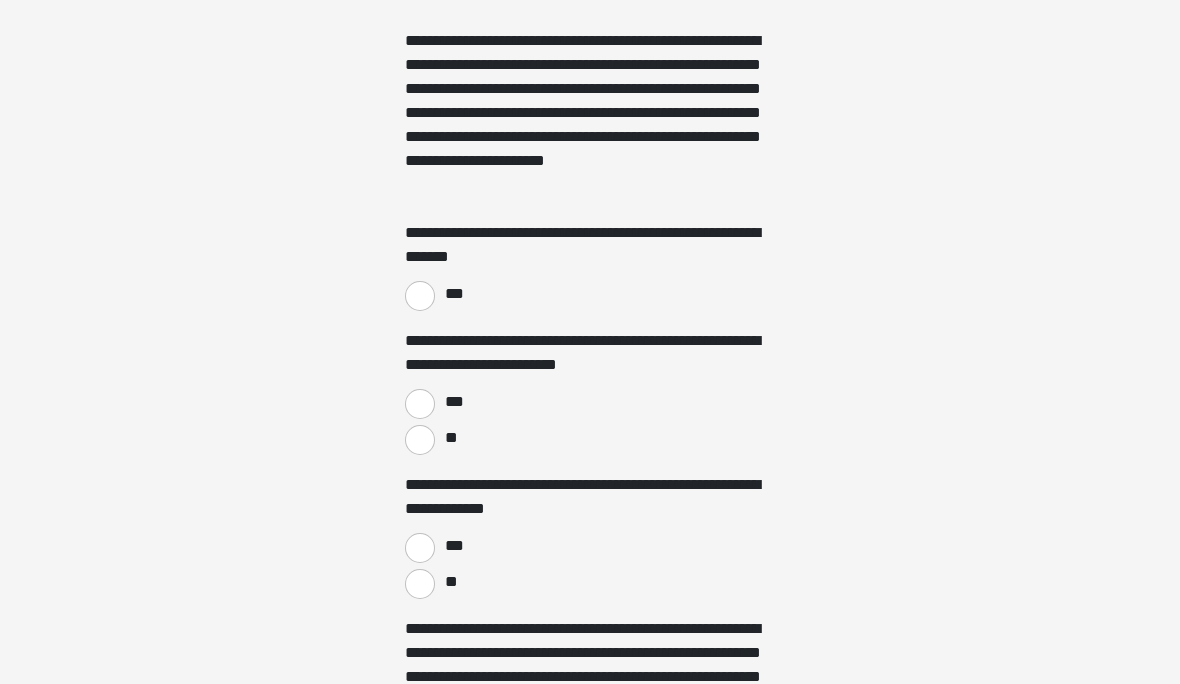 click on "***" at bounding box center [420, 296] 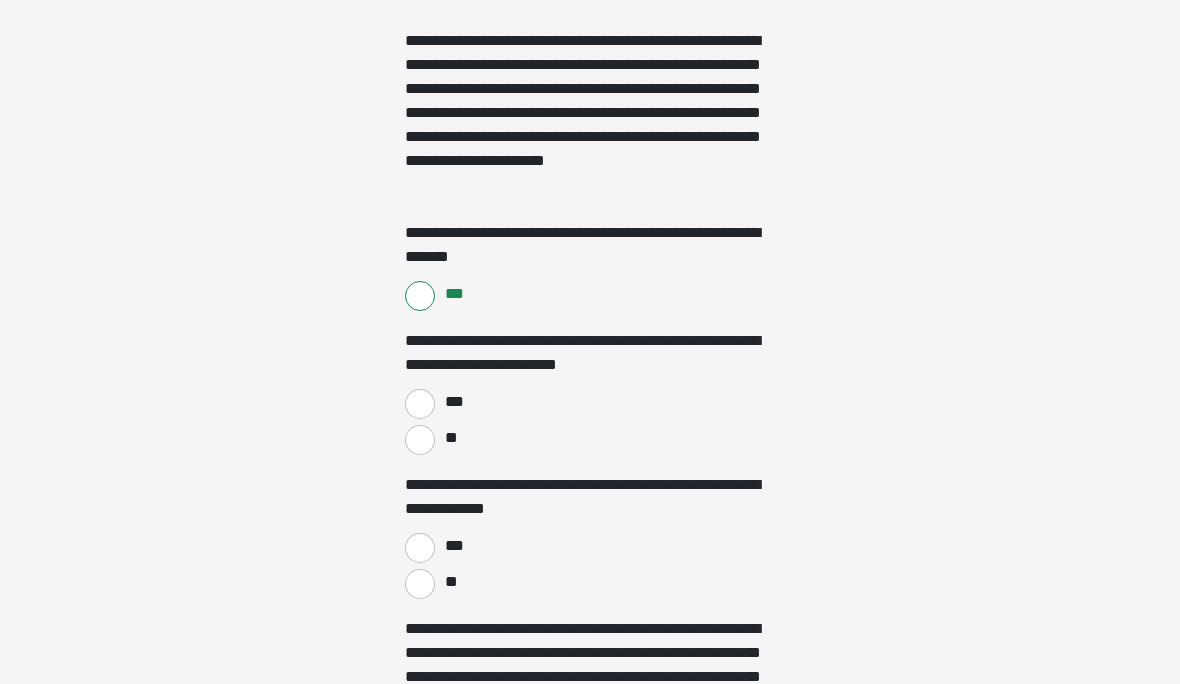 click on "***" at bounding box center (455, 402) 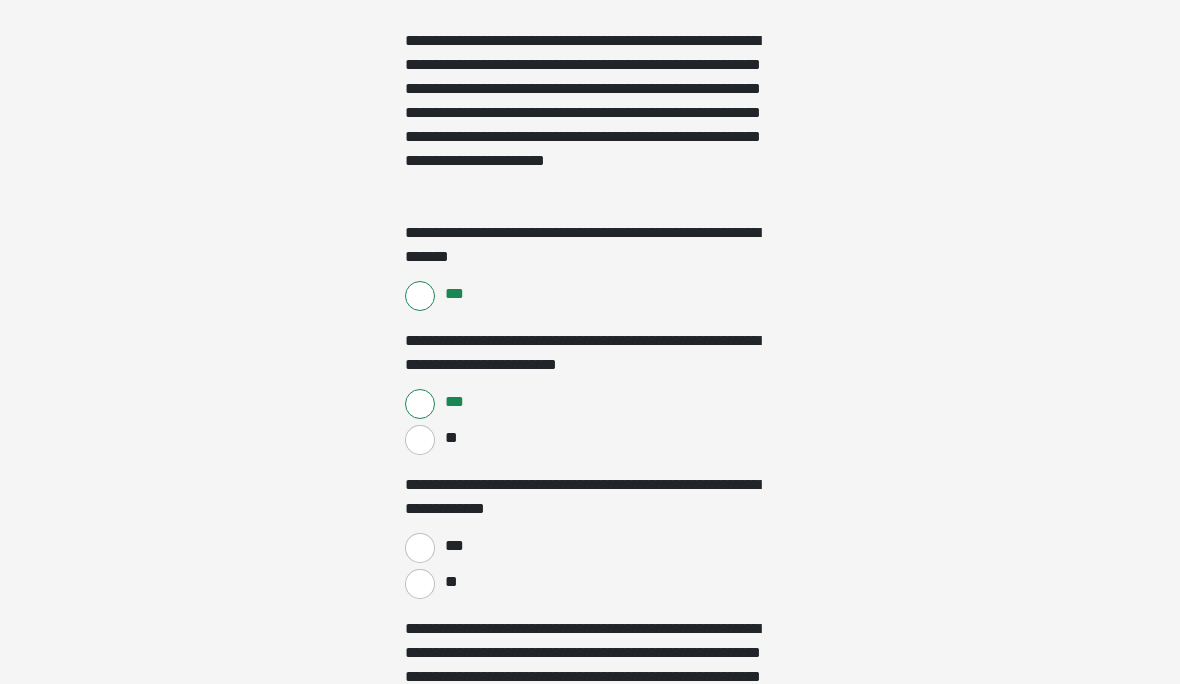 click on "**" at bounding box center (420, 584) 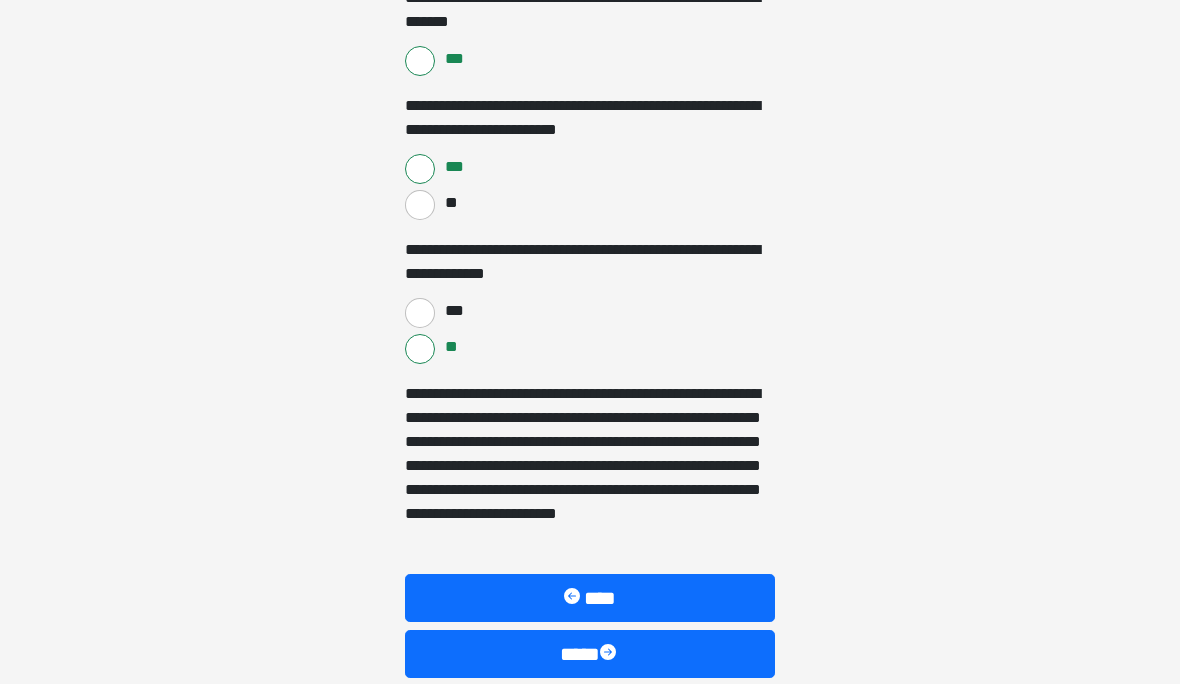scroll, scrollTop: 1592, scrollLeft: 0, axis: vertical 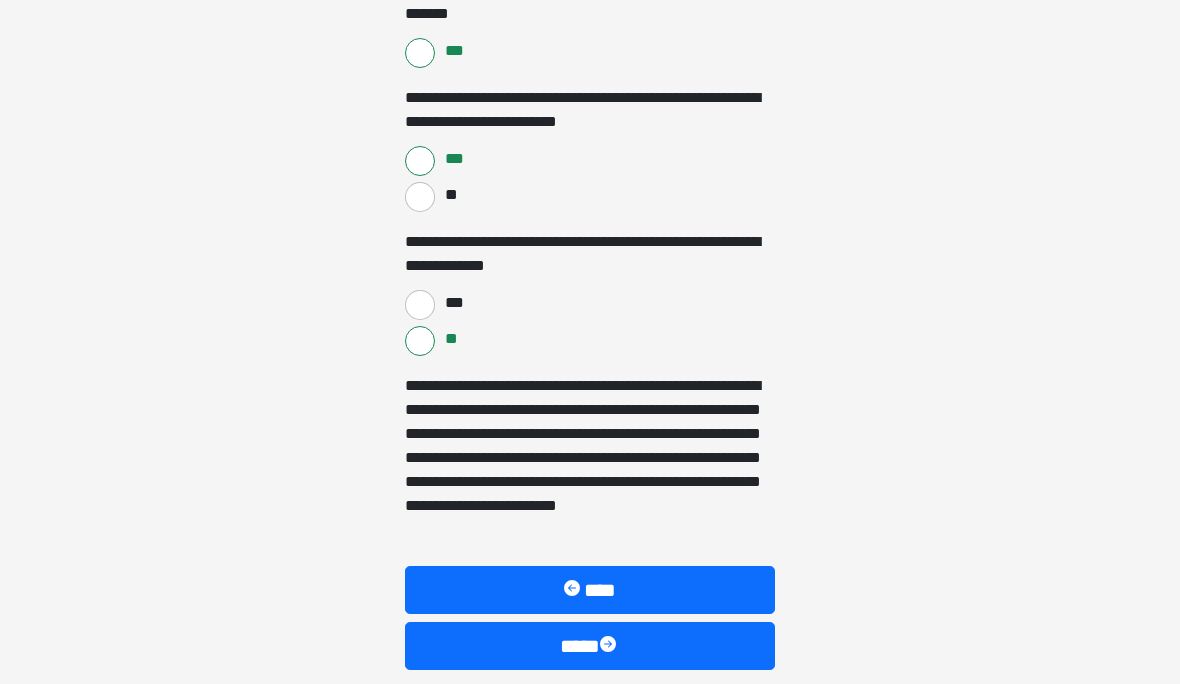 click at bounding box center [610, 647] 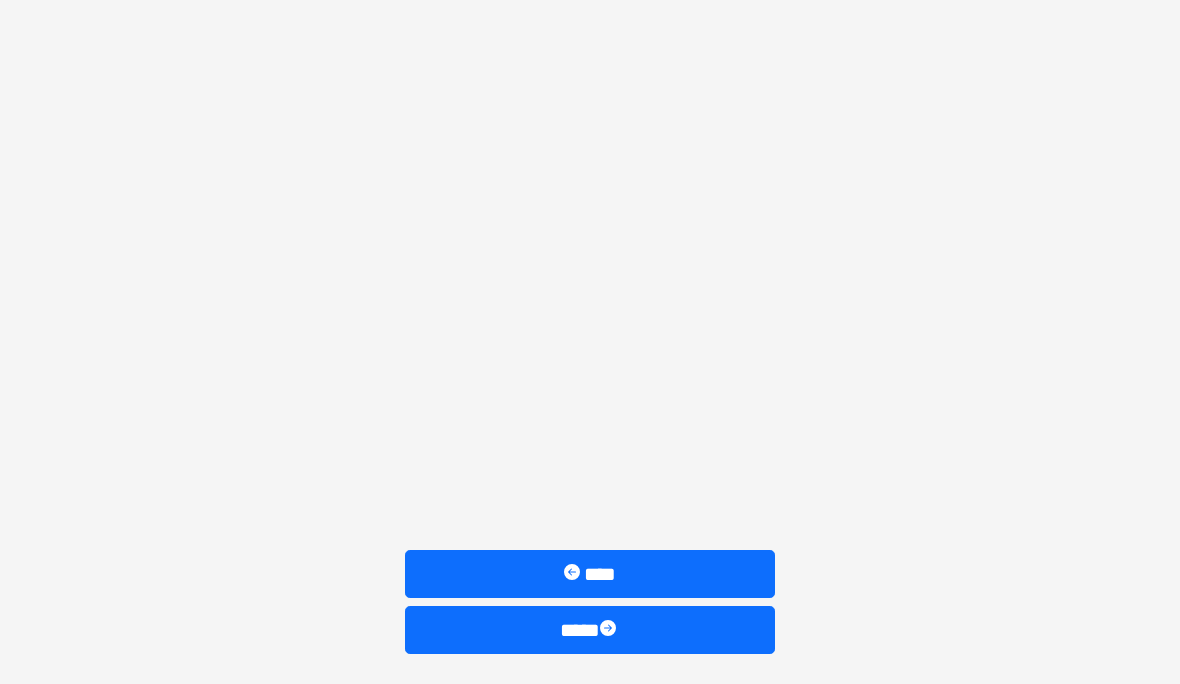 scroll, scrollTop: 798, scrollLeft: 0, axis: vertical 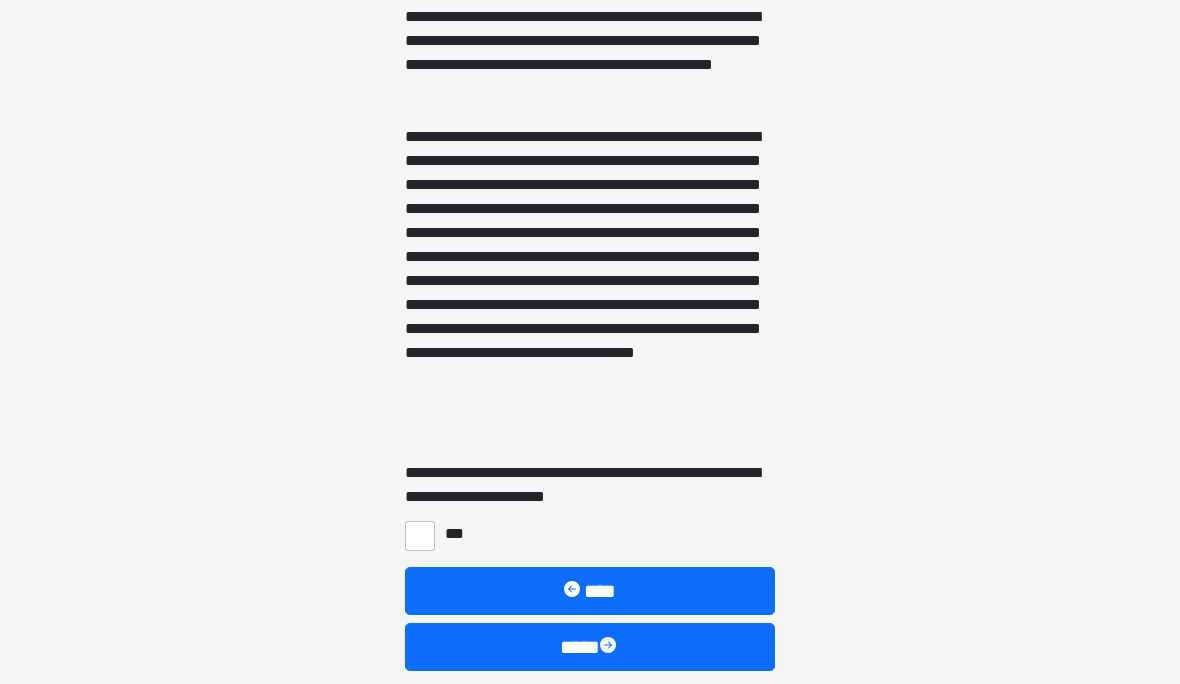 click on "***" at bounding box center [420, 536] 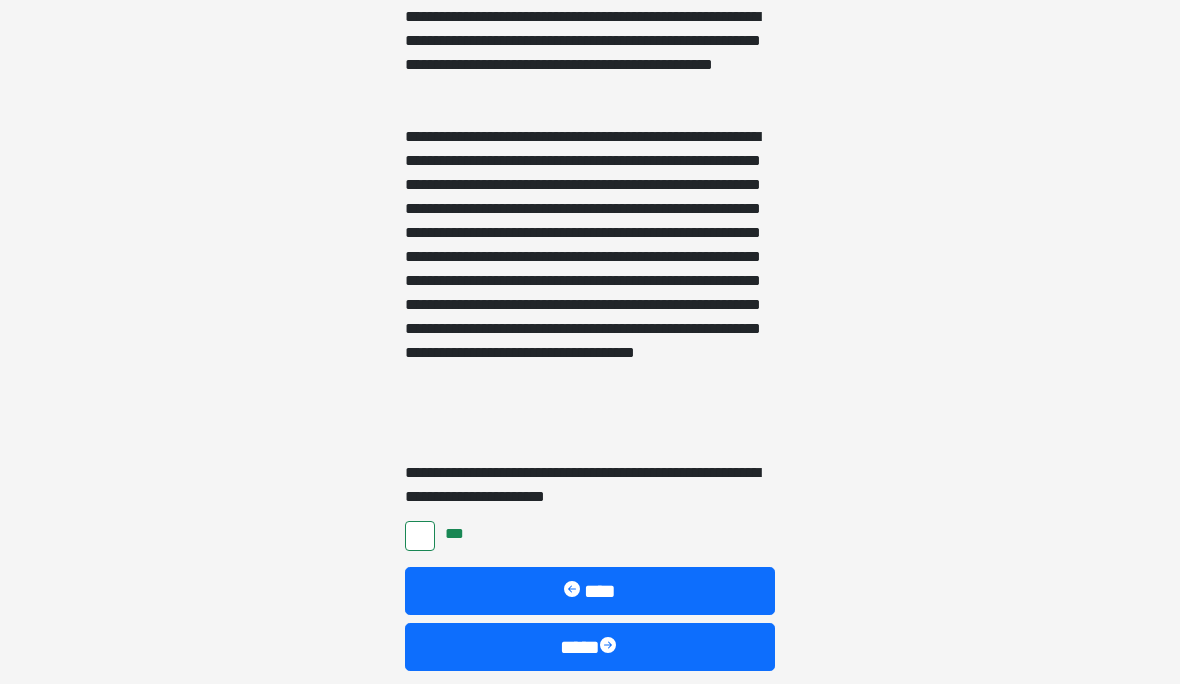 click at bounding box center (610, 647) 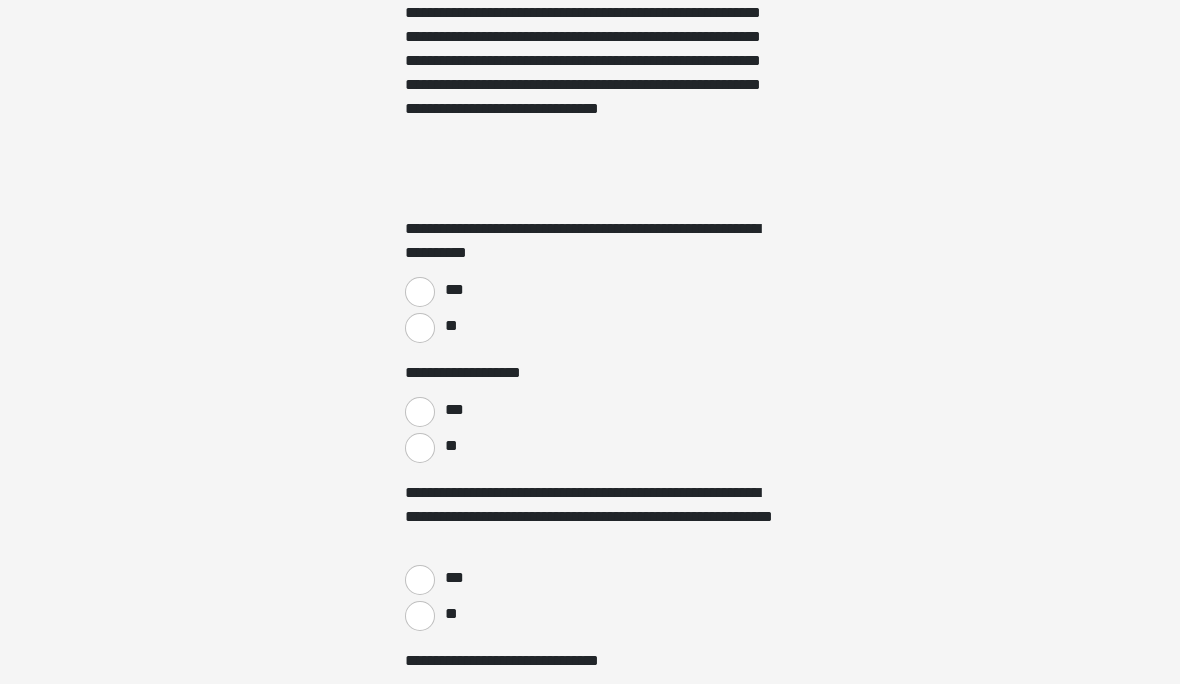 scroll, scrollTop: 539, scrollLeft: 0, axis: vertical 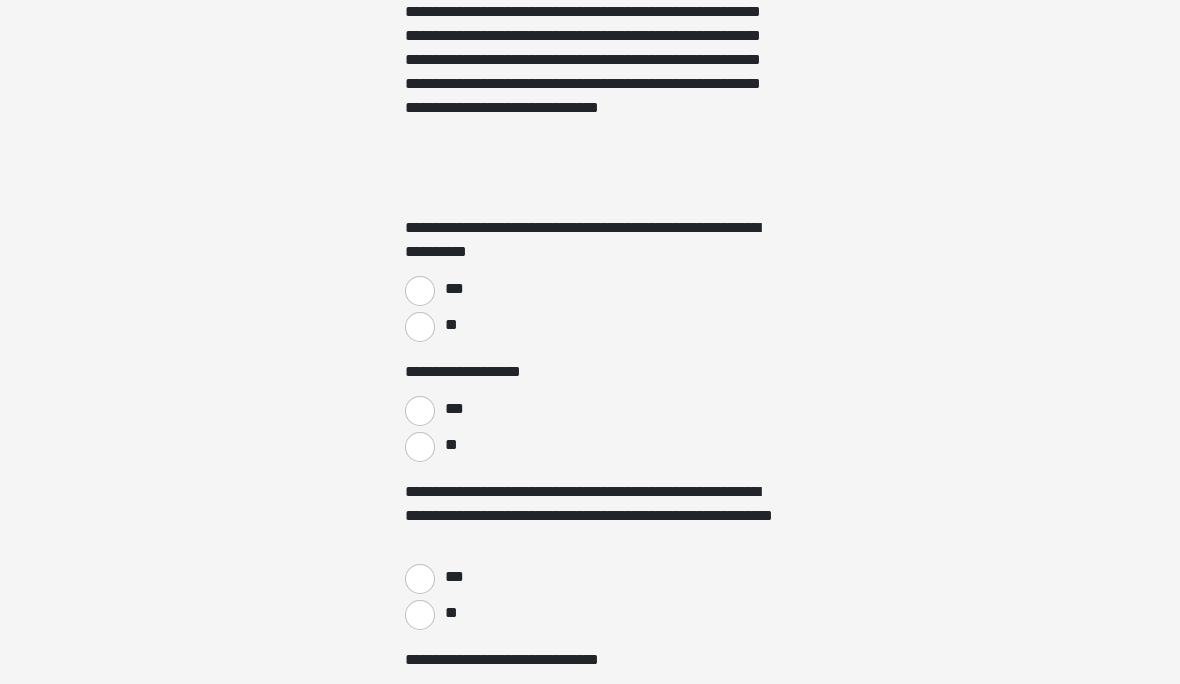 click on "**" at bounding box center [420, 327] 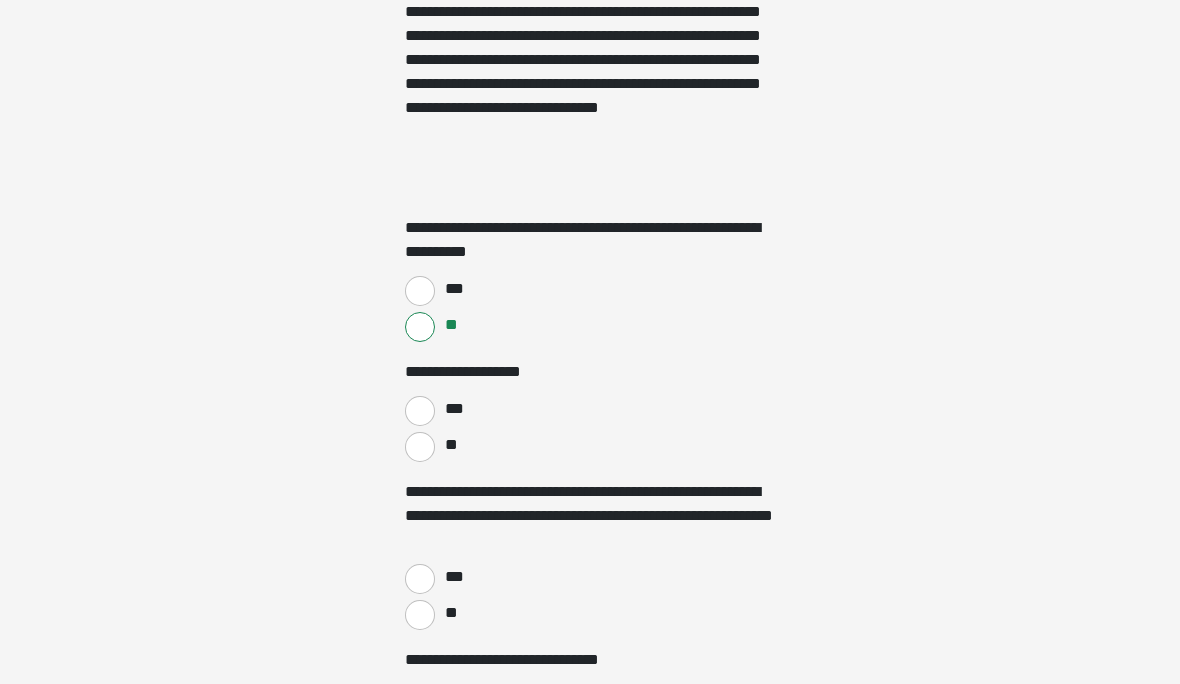 click on "**" at bounding box center (420, 447) 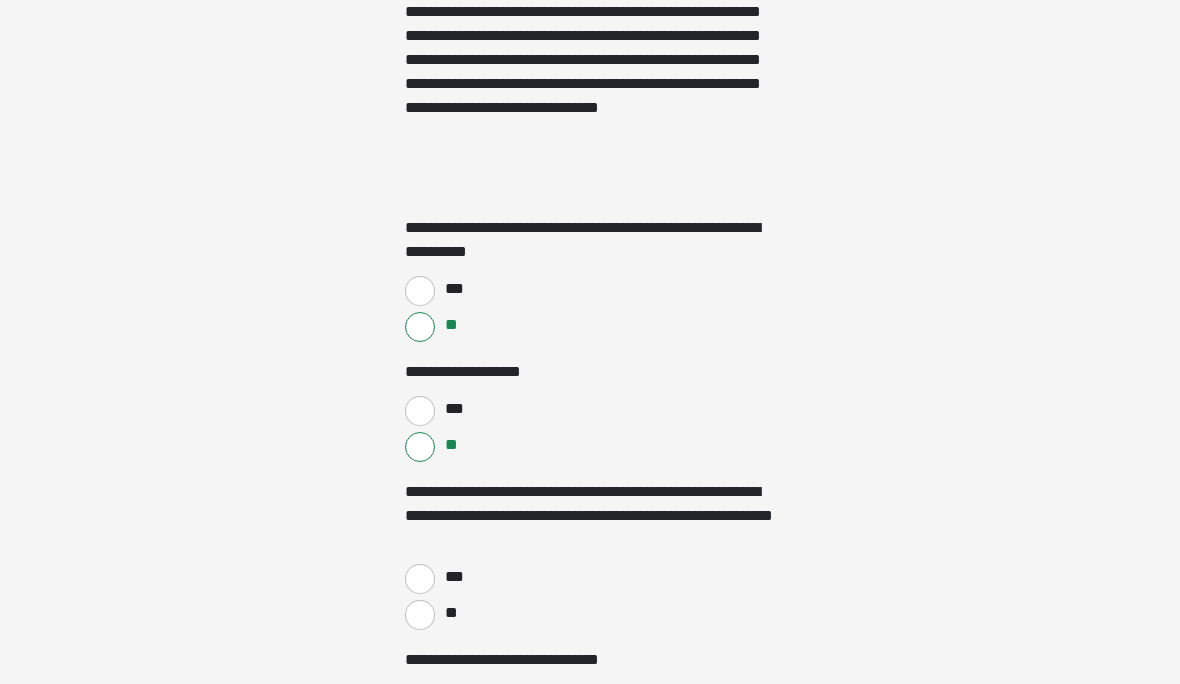 click on "**" at bounding box center (420, 615) 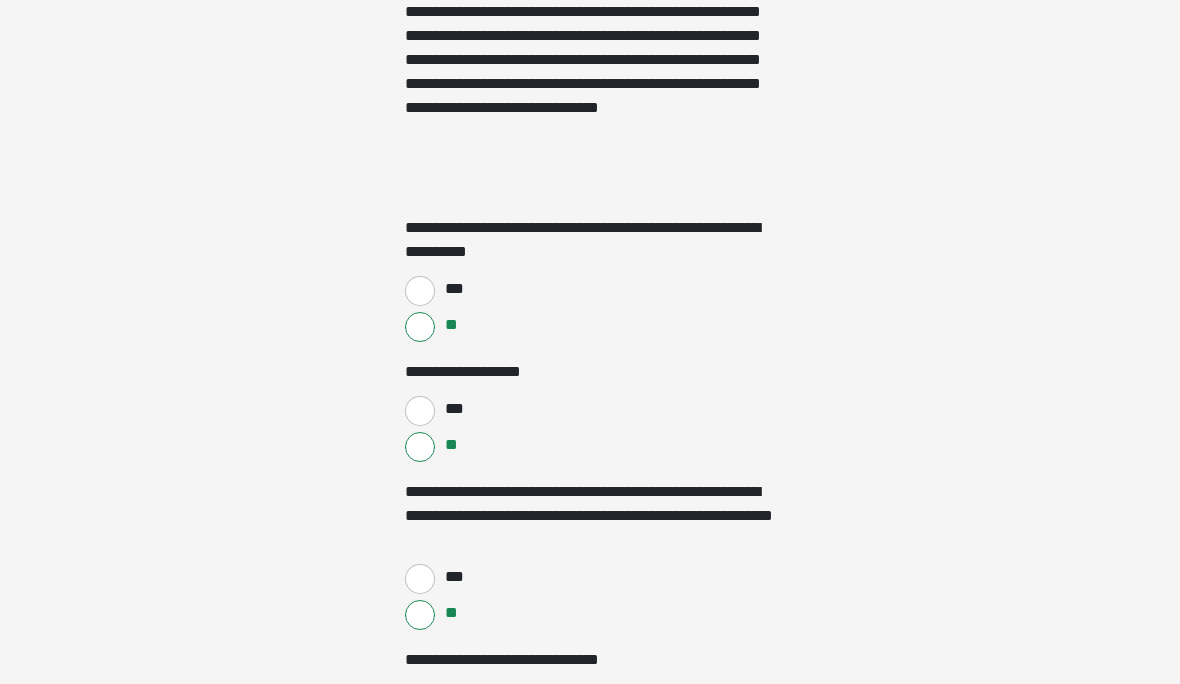 click on "**" at bounding box center (420, 735) 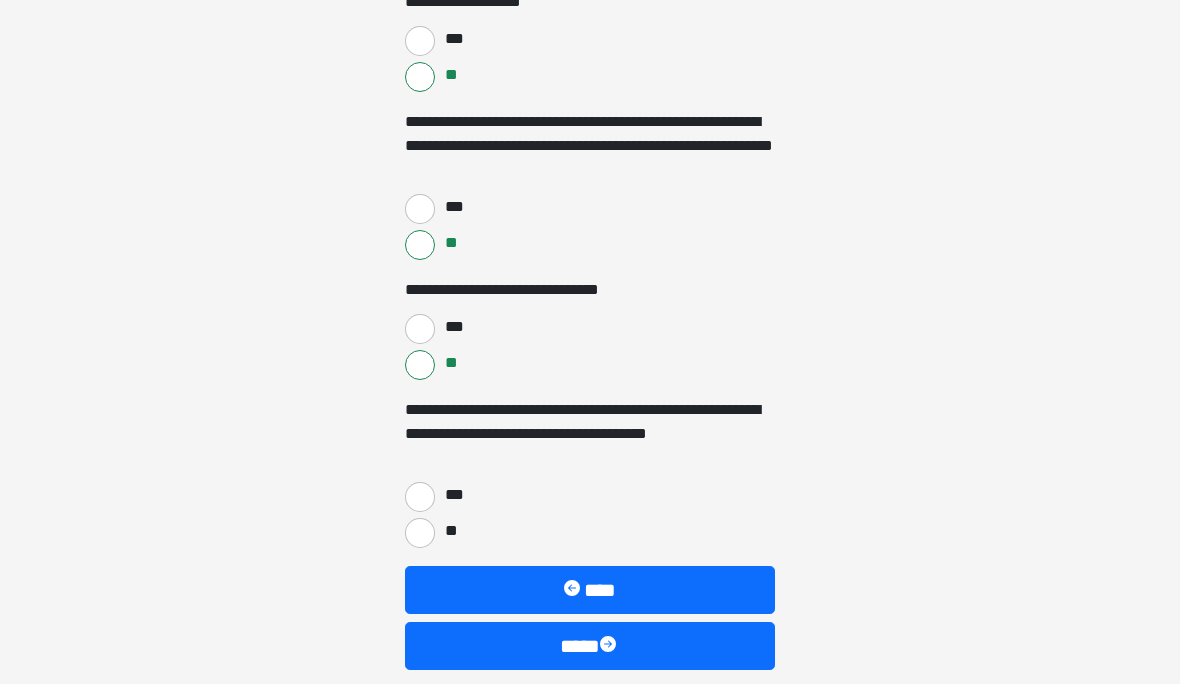 scroll, scrollTop: 908, scrollLeft: 0, axis: vertical 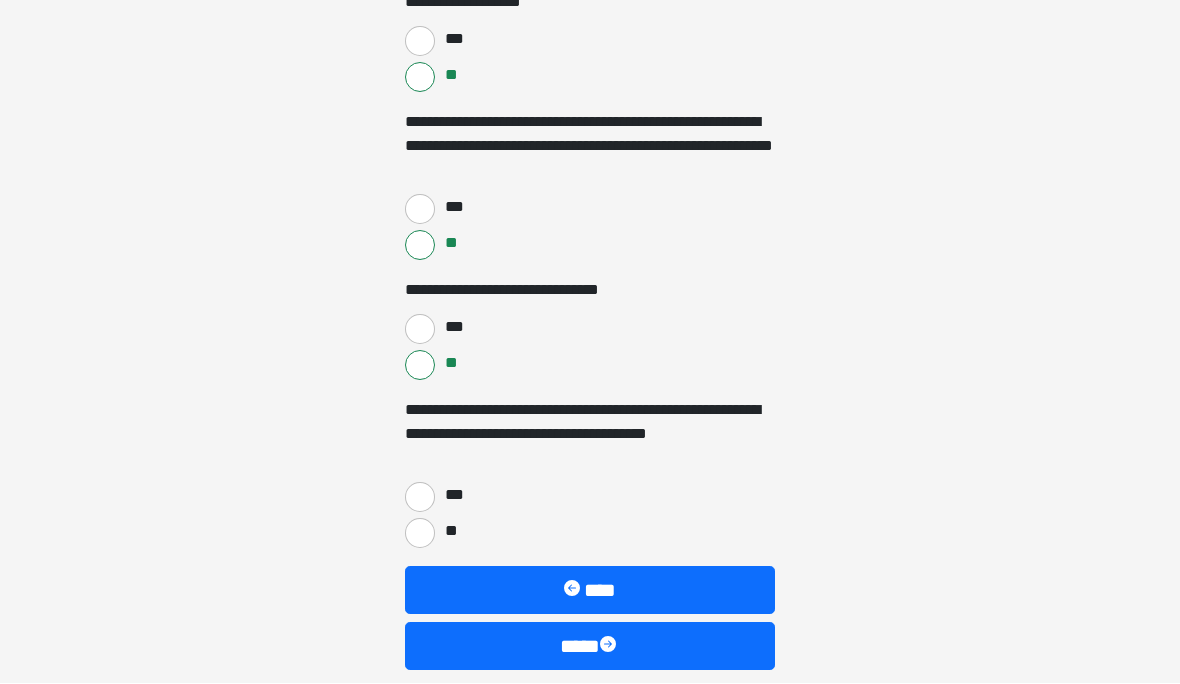 click on "***" at bounding box center (420, 498) 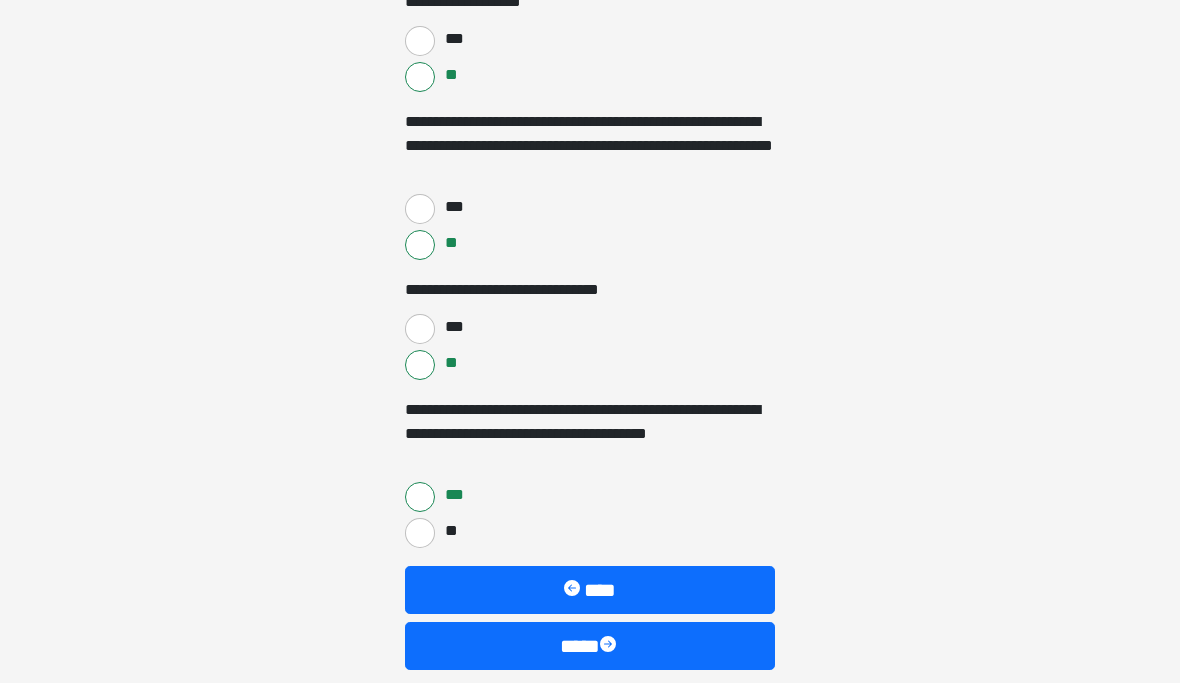 click at bounding box center (610, 647) 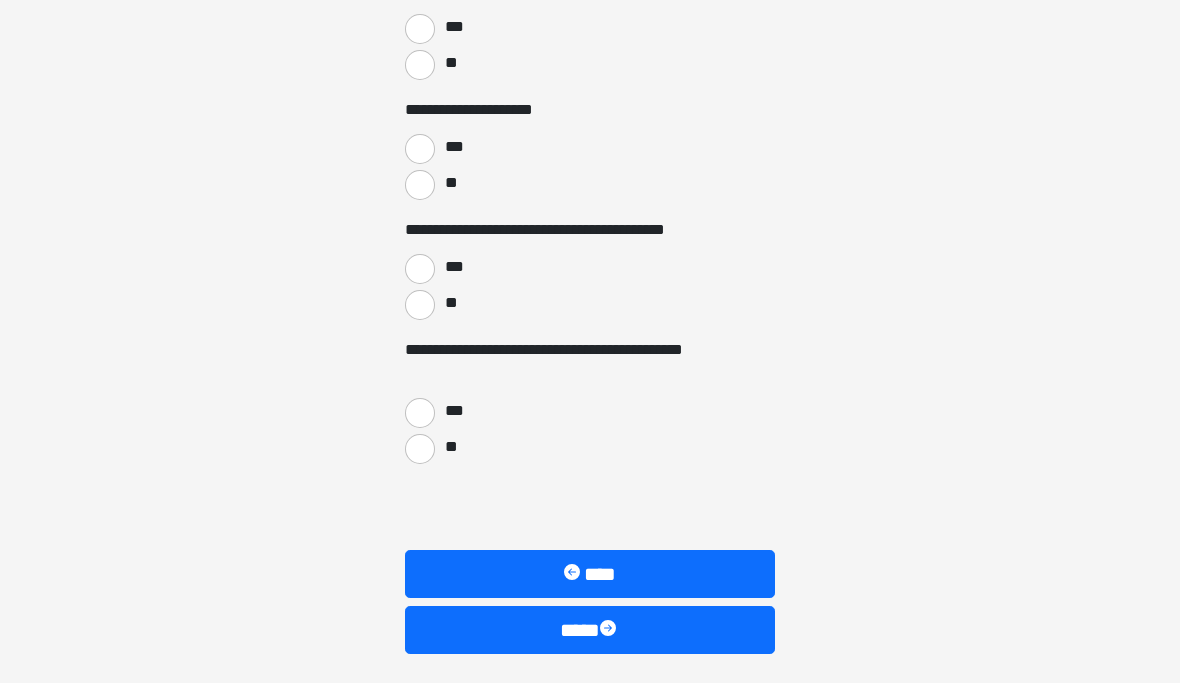 scroll, scrollTop: 824, scrollLeft: 0, axis: vertical 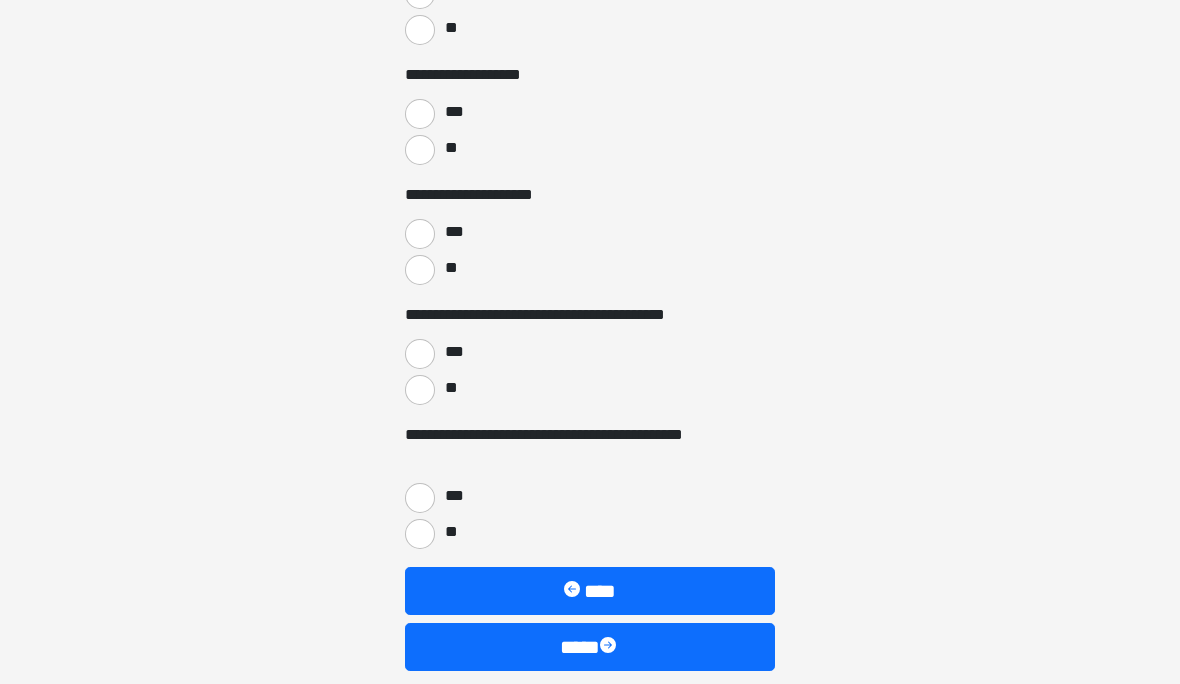click on "****" at bounding box center [590, 647] 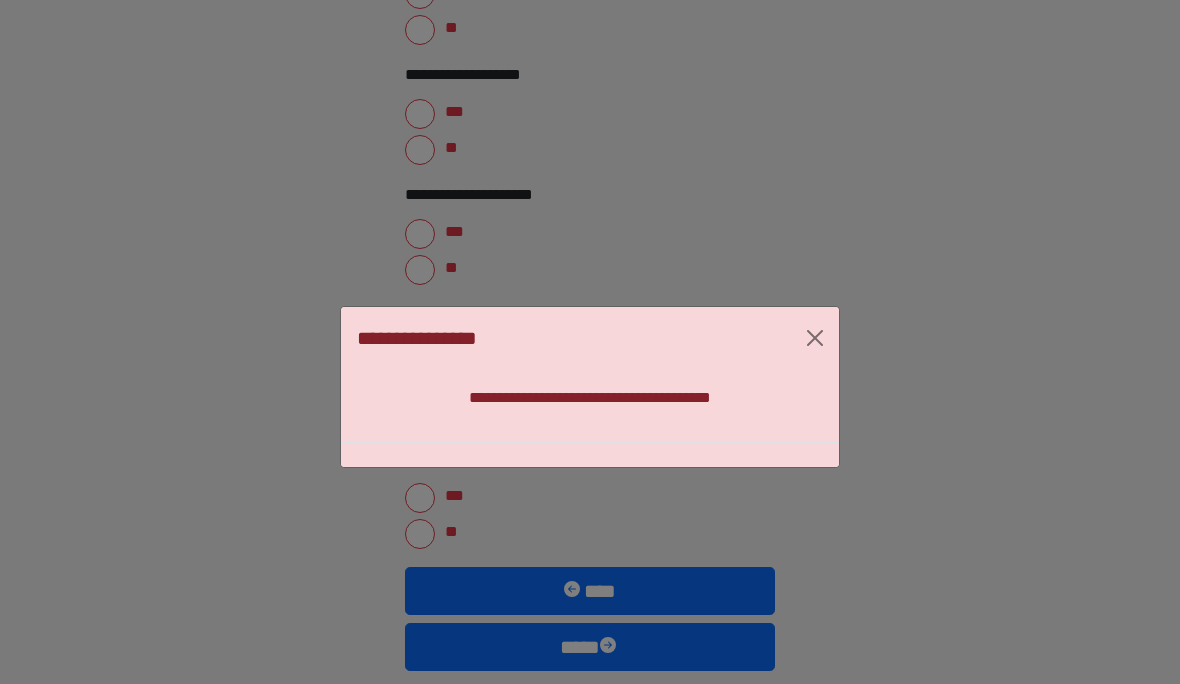 click at bounding box center [815, 338] 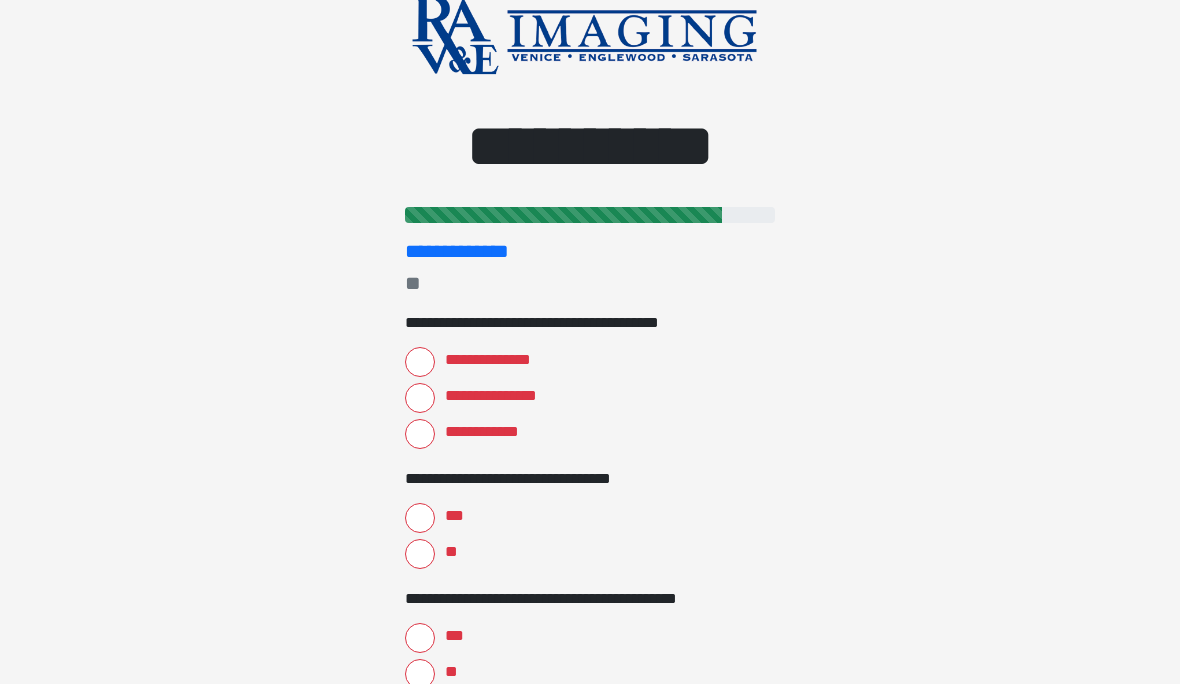 scroll, scrollTop: 61, scrollLeft: 0, axis: vertical 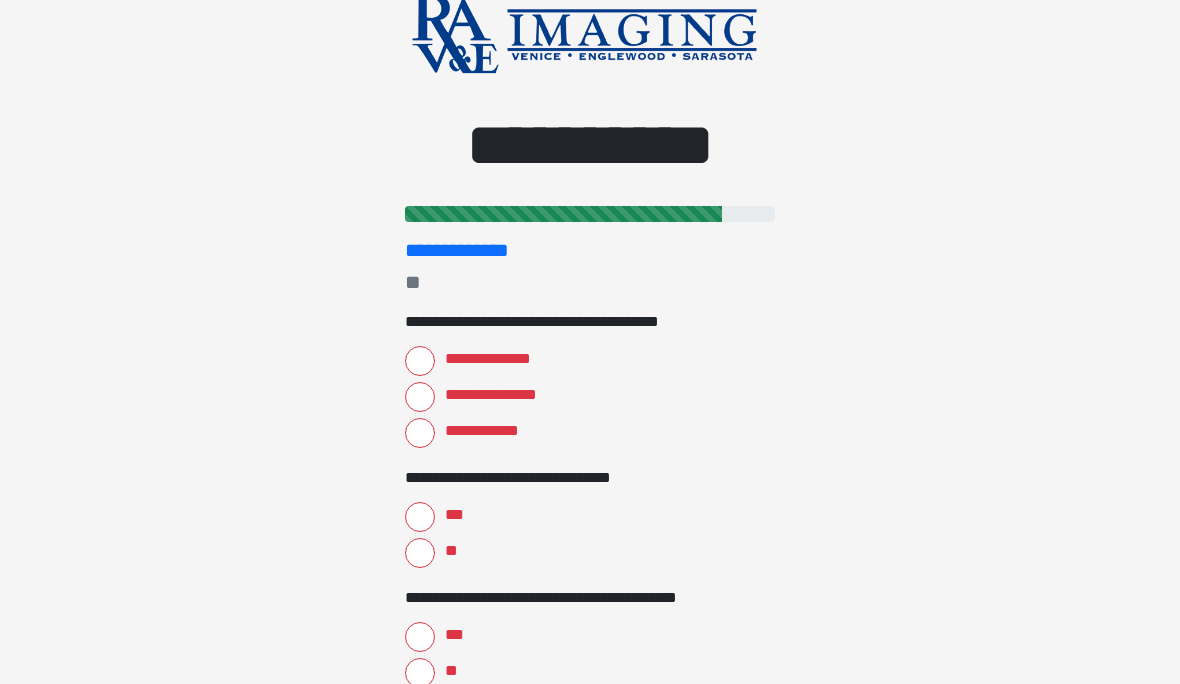 click on "**********" at bounding box center (503, 395) 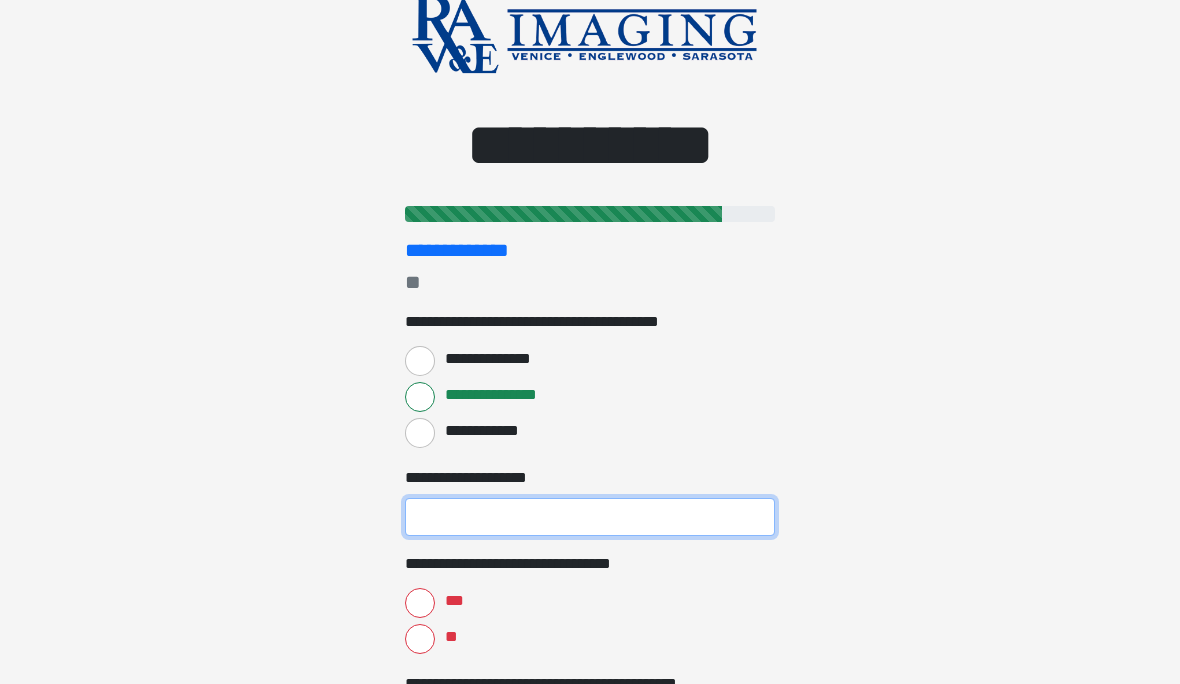 click on "**********" at bounding box center (590, 517) 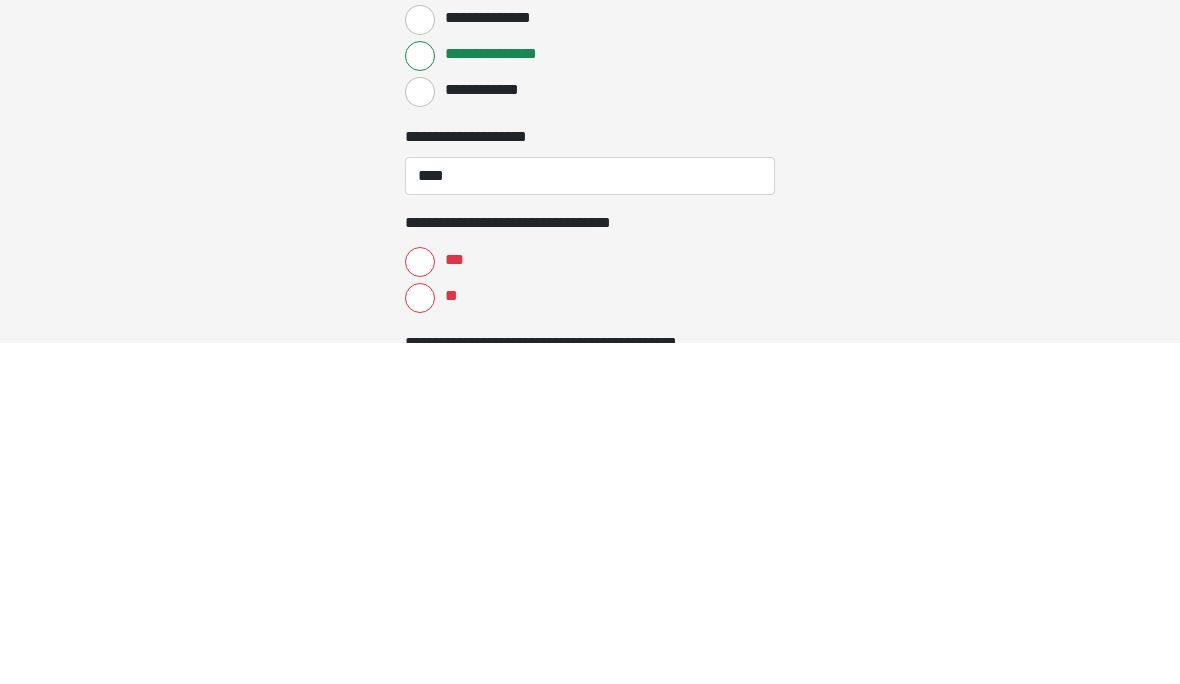 scroll, scrollTop: 402, scrollLeft: 0, axis: vertical 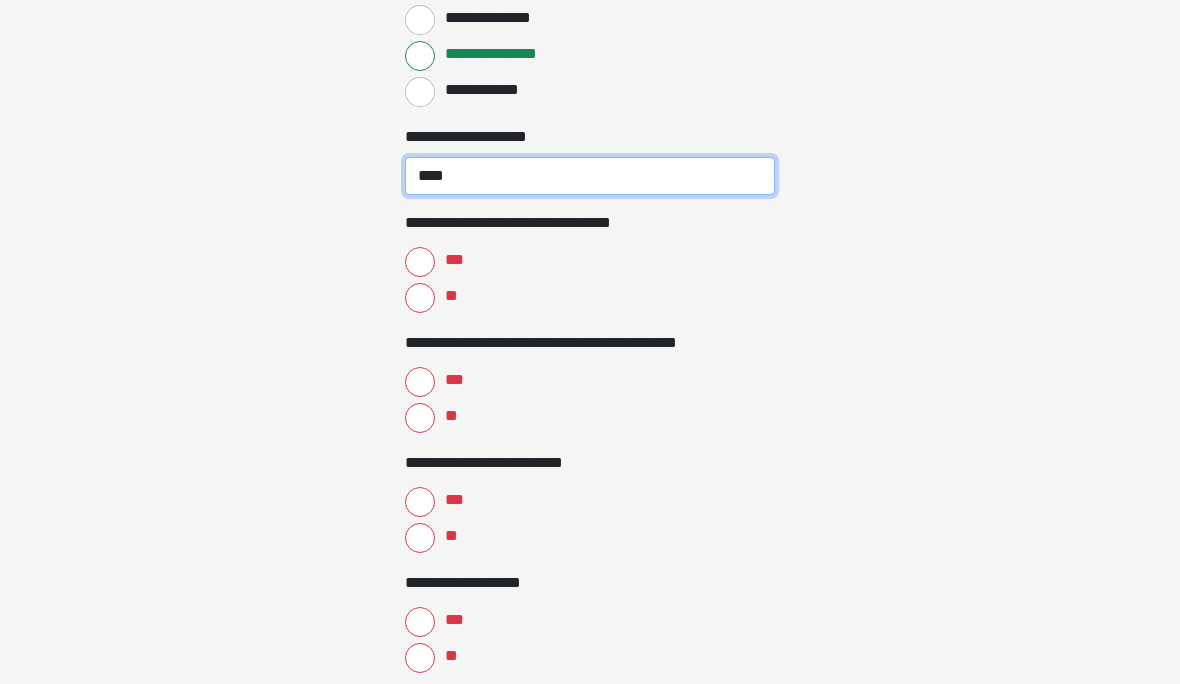 type on "****" 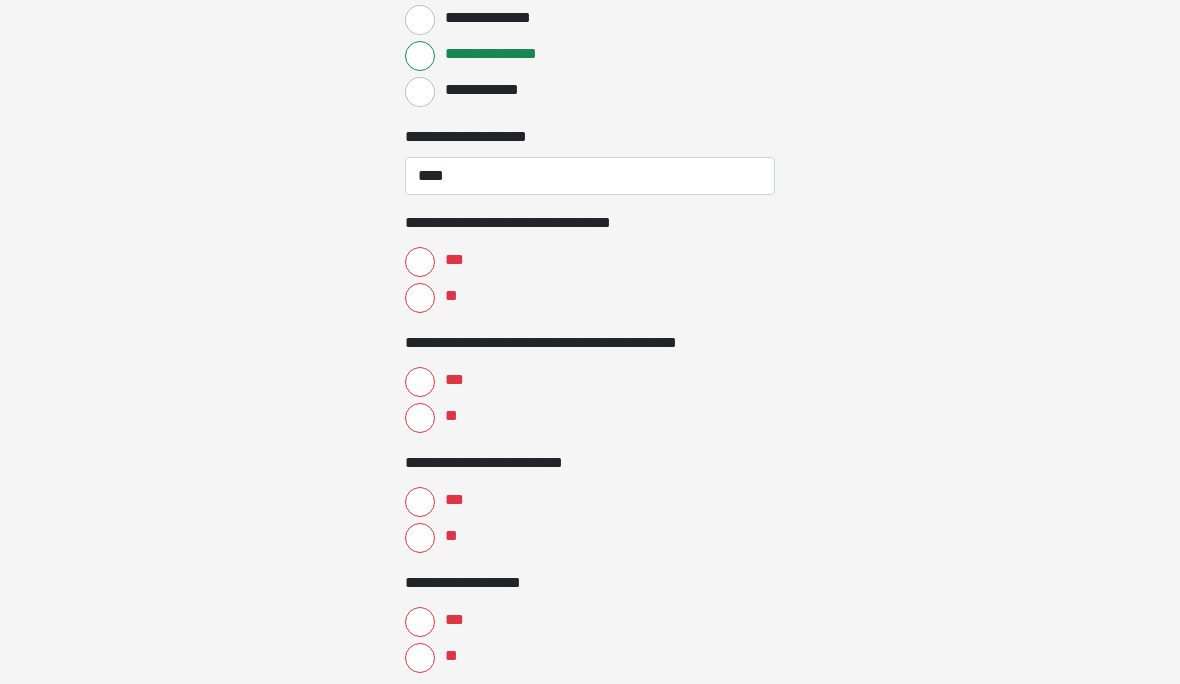 click on "**" at bounding box center [420, 298] 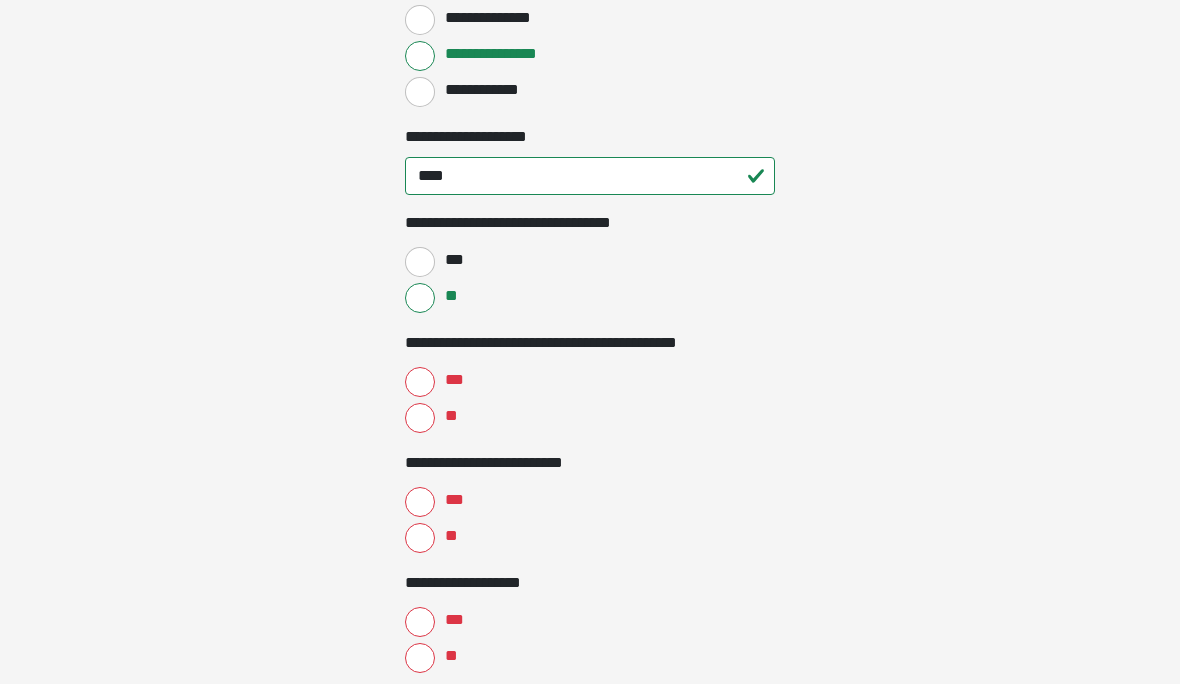 click on "**" at bounding box center (420, 418) 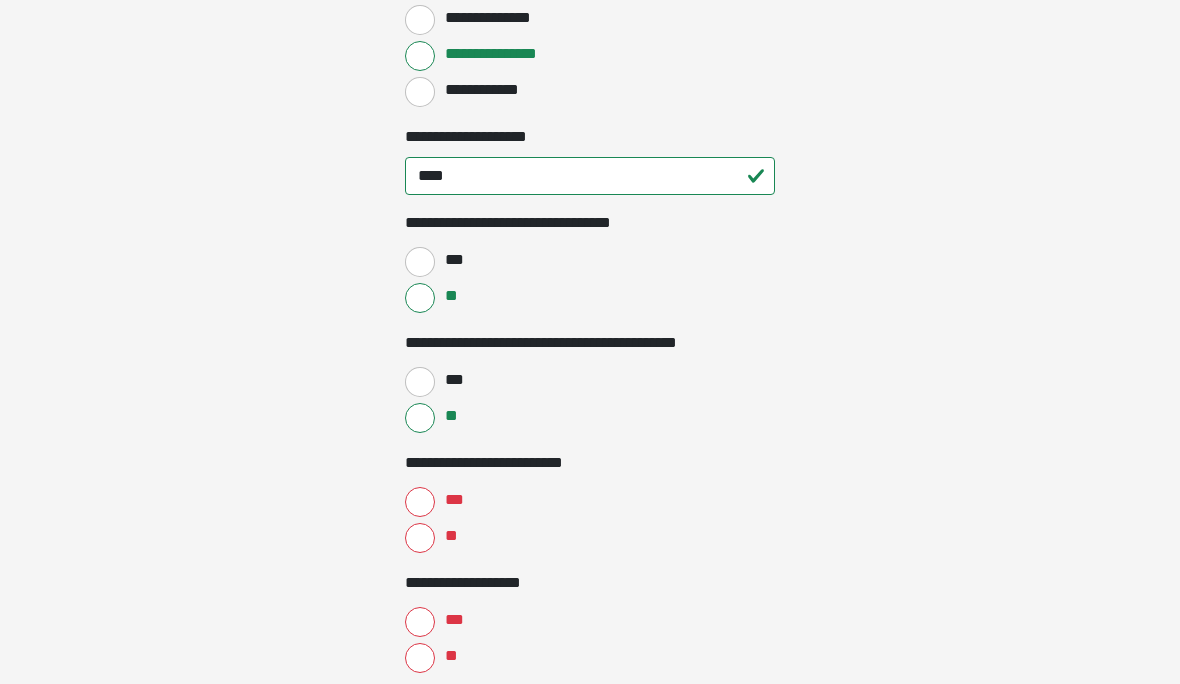 click on "**" at bounding box center (420, 538) 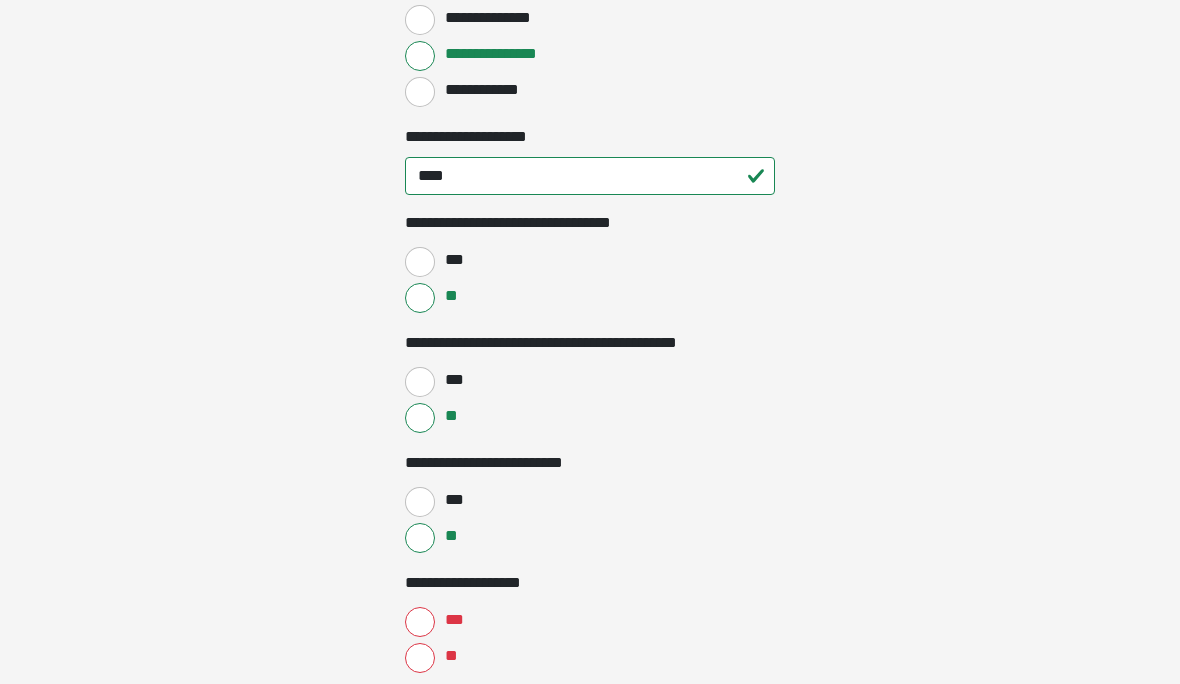 click on "**" at bounding box center [420, 658] 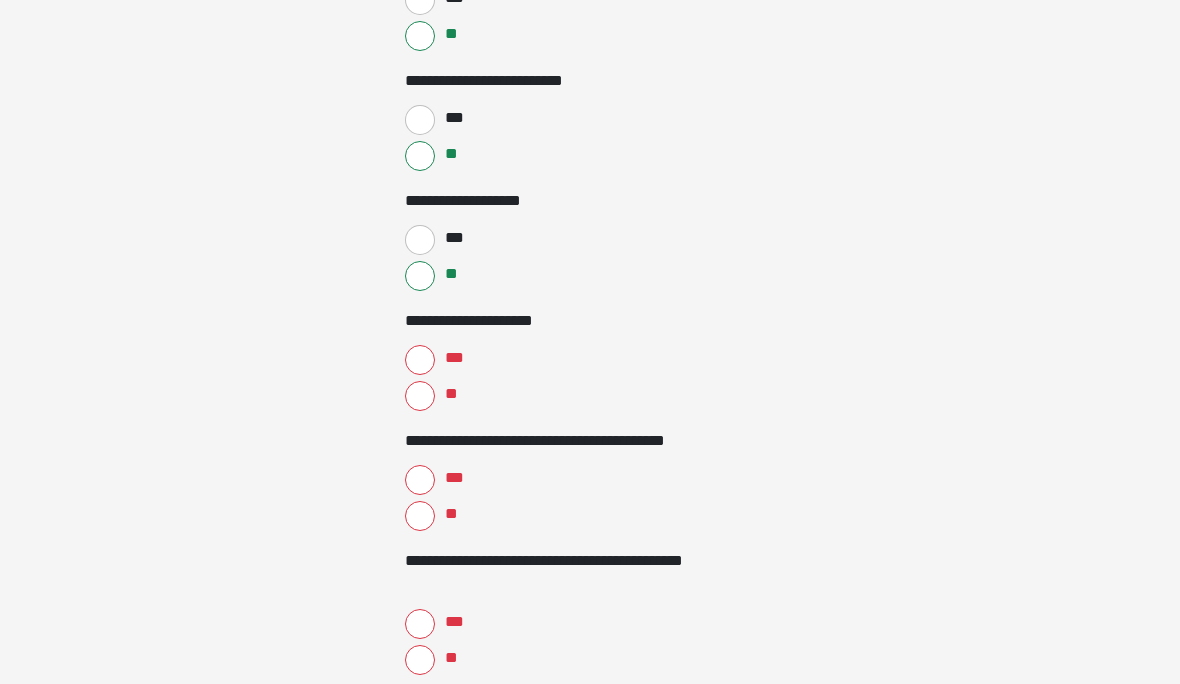 scroll, scrollTop: 789, scrollLeft: 0, axis: vertical 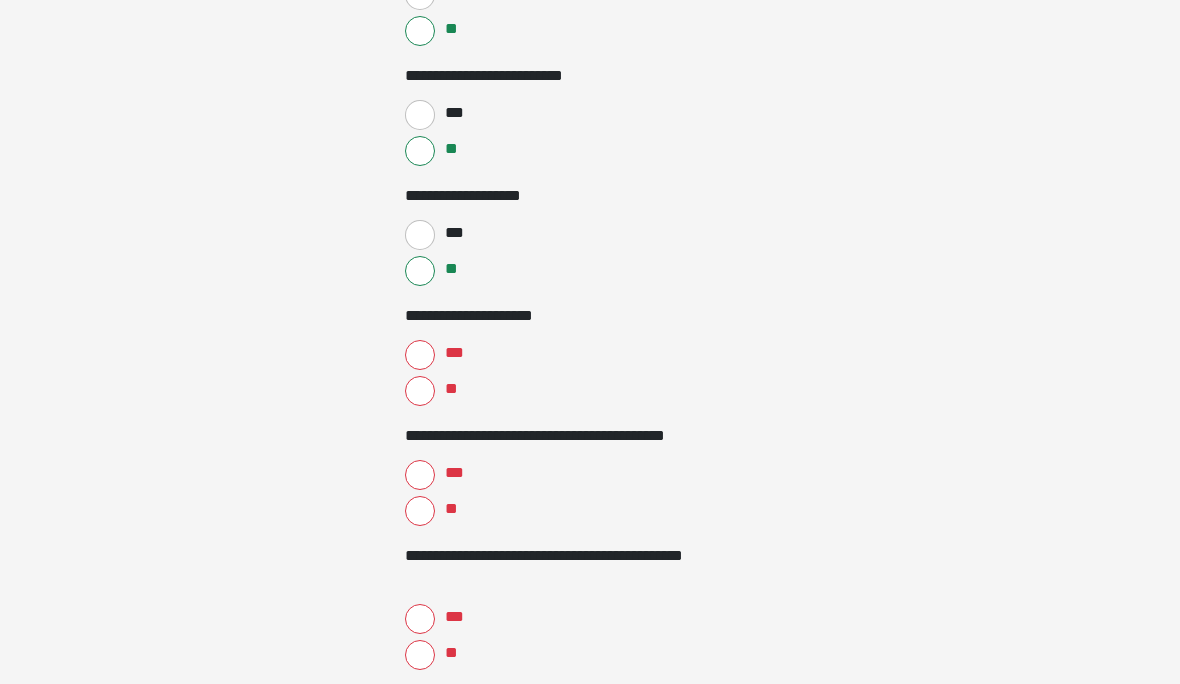 click on "**" at bounding box center (420, 391) 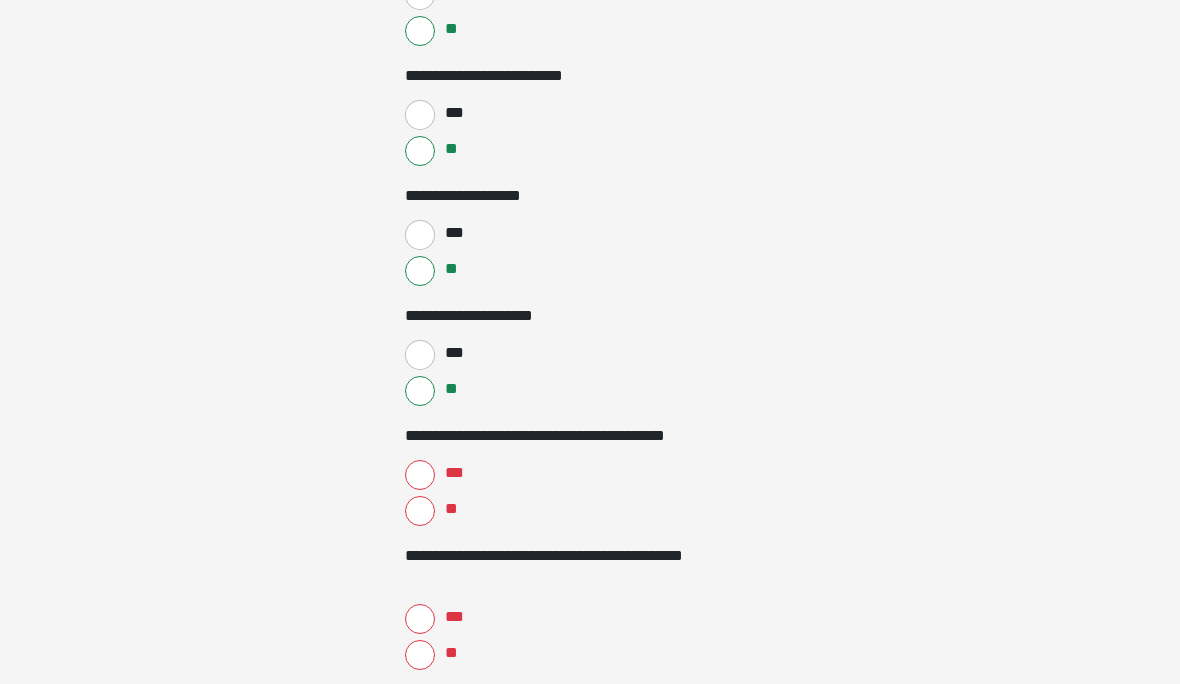 click on "**" at bounding box center [420, 511] 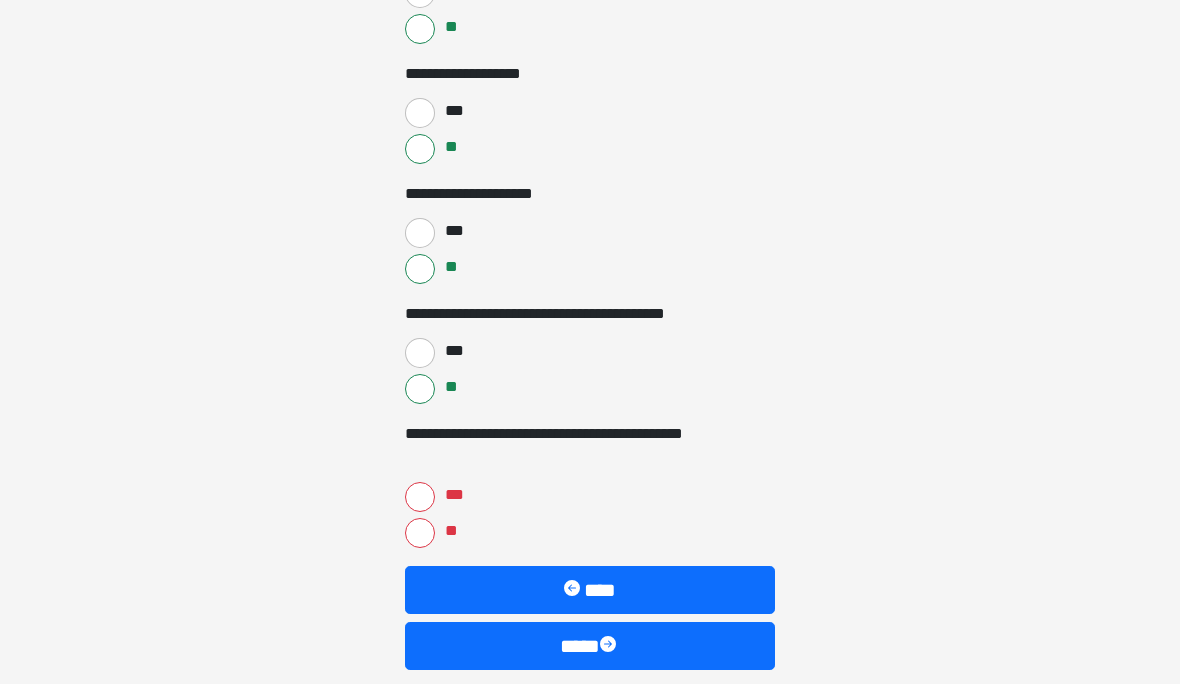 scroll, scrollTop: 910, scrollLeft: 0, axis: vertical 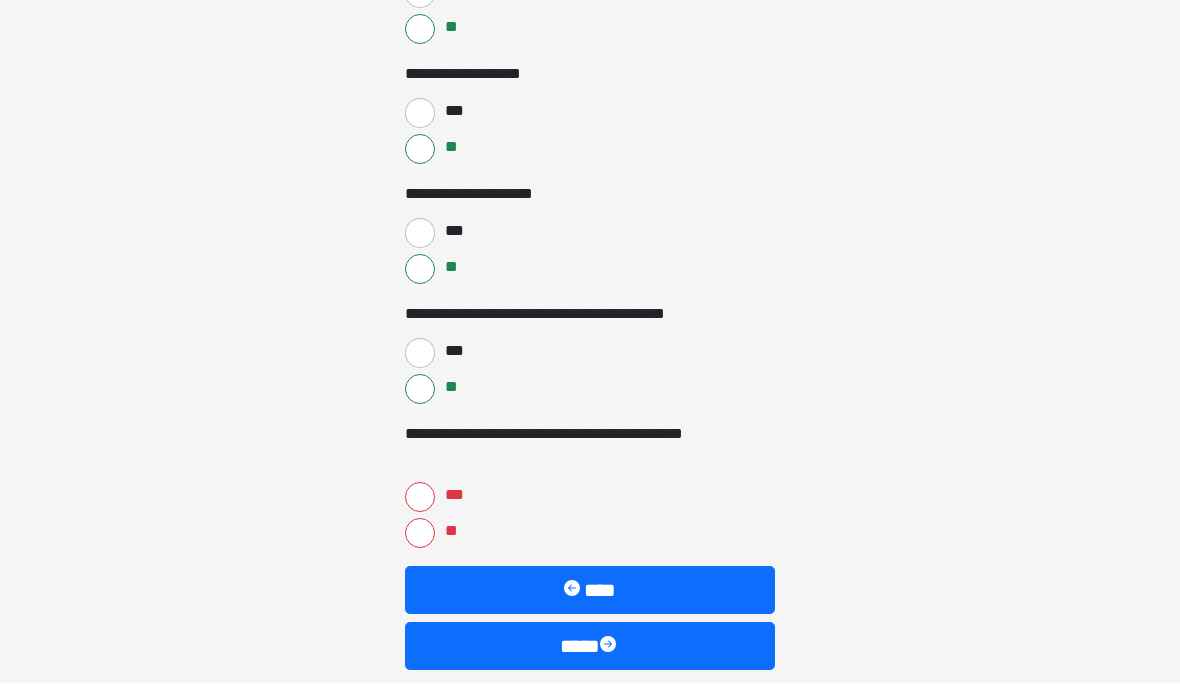 click on "**" at bounding box center [420, 534] 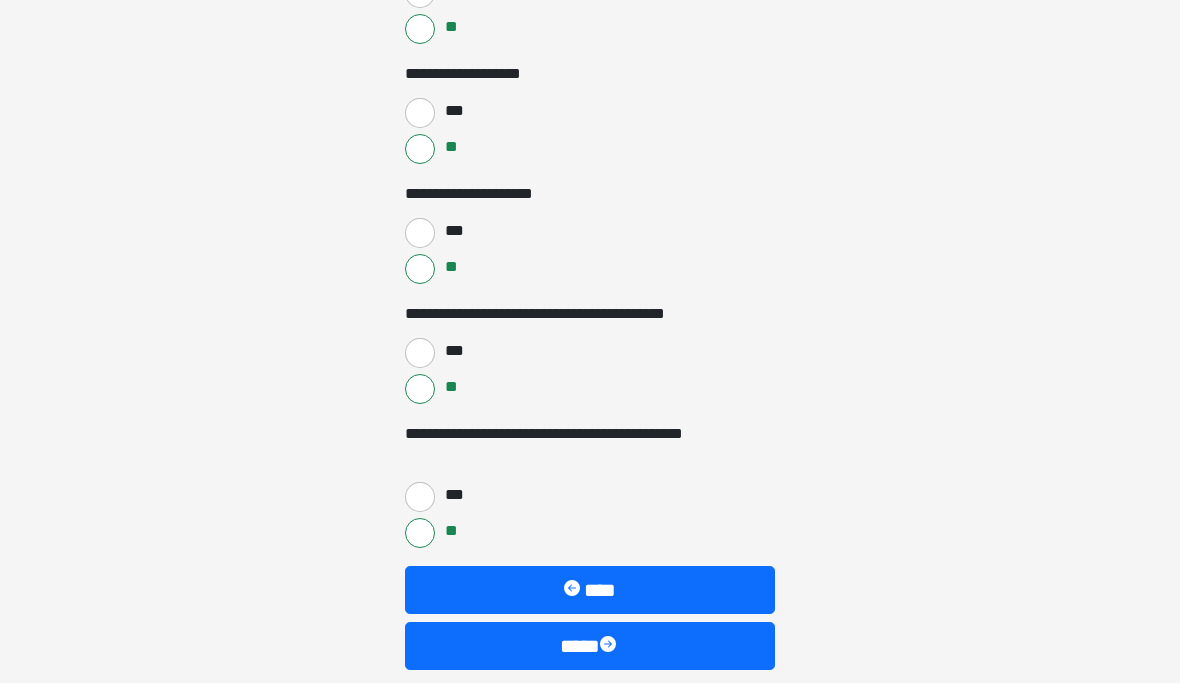 click on "****" at bounding box center (590, 647) 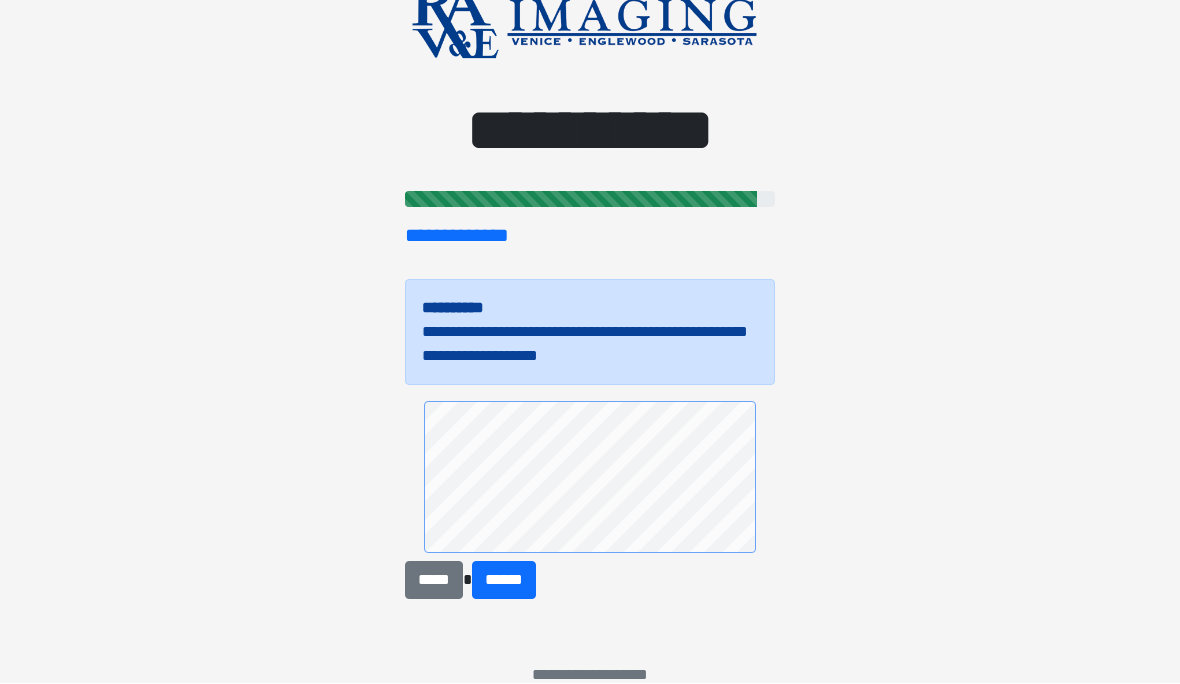 scroll, scrollTop: 84, scrollLeft: 0, axis: vertical 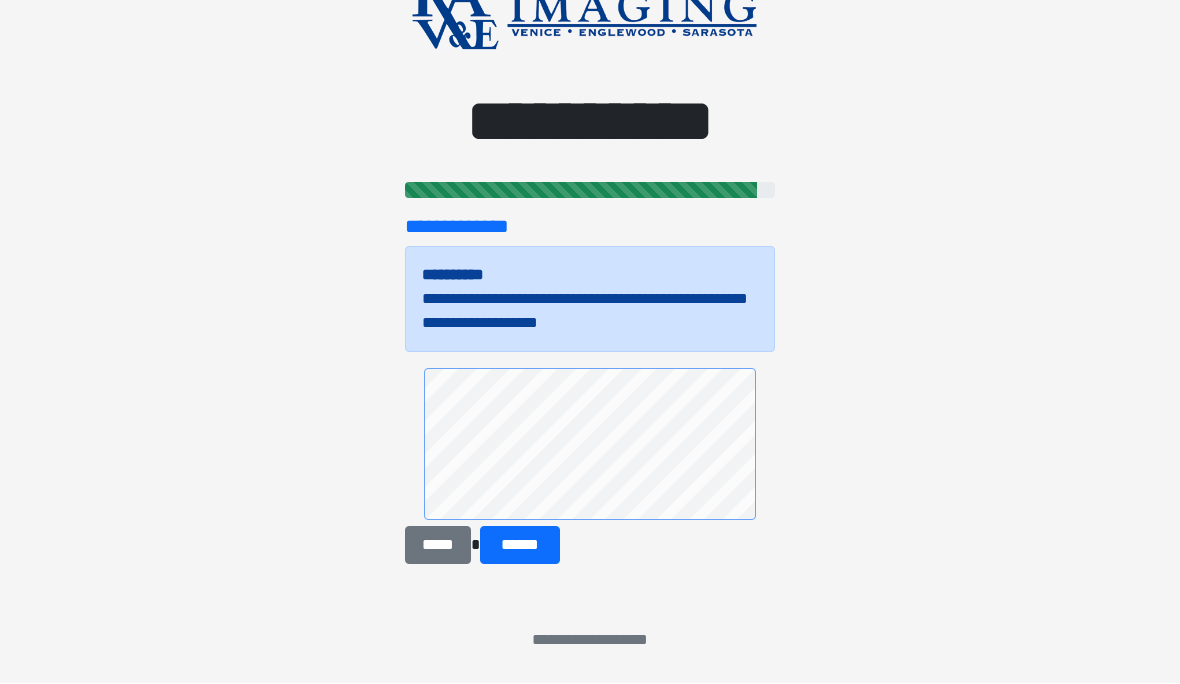 click on "******" at bounding box center (520, 546) 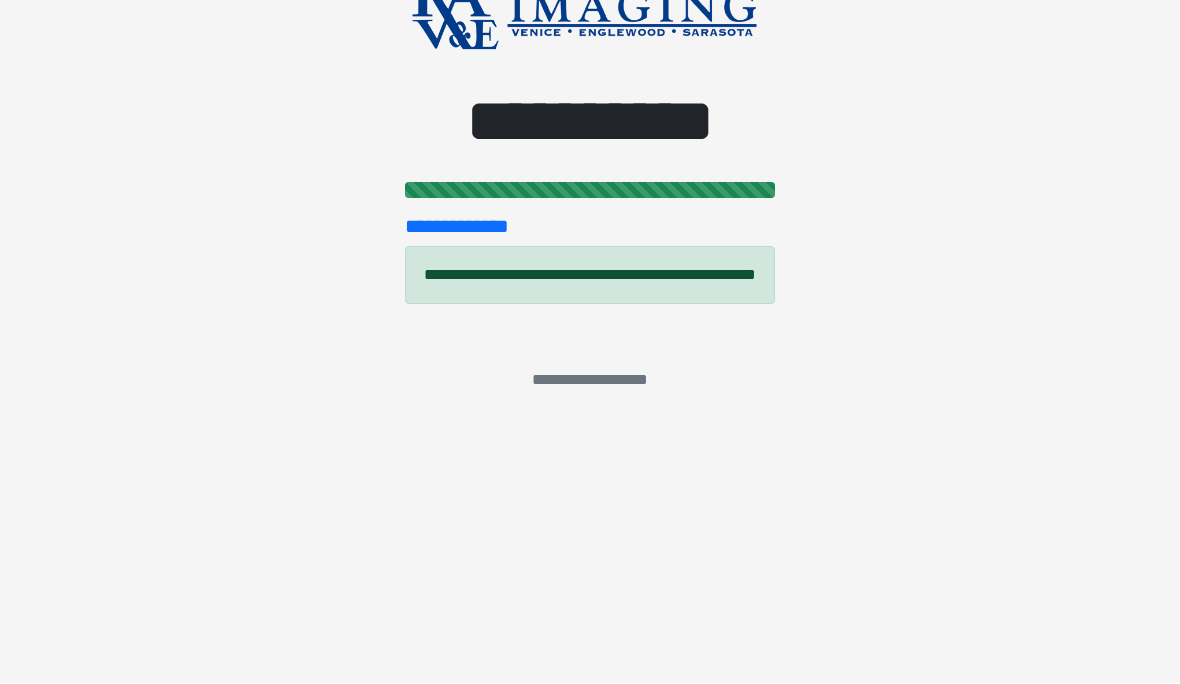 scroll, scrollTop: 0, scrollLeft: 0, axis: both 